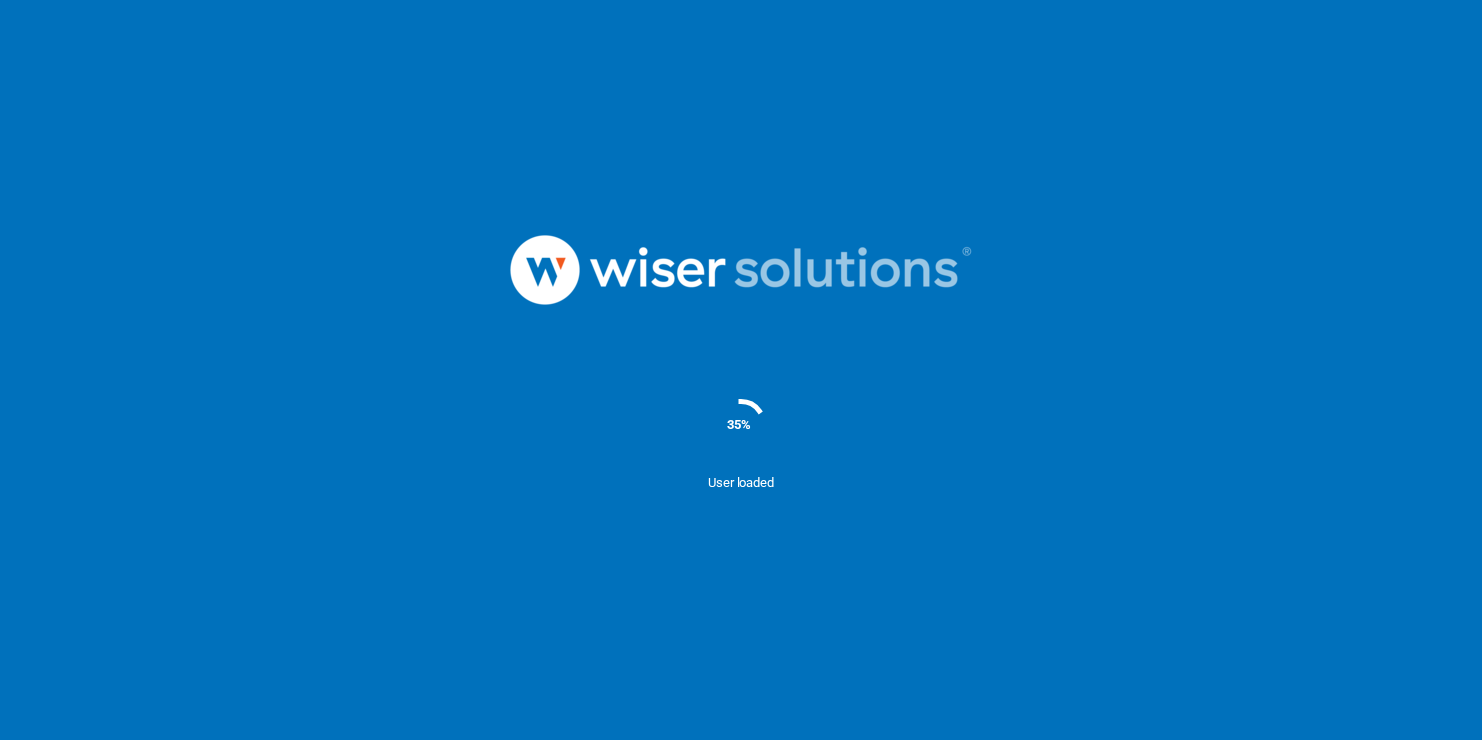 scroll, scrollTop: 0, scrollLeft: 0, axis: both 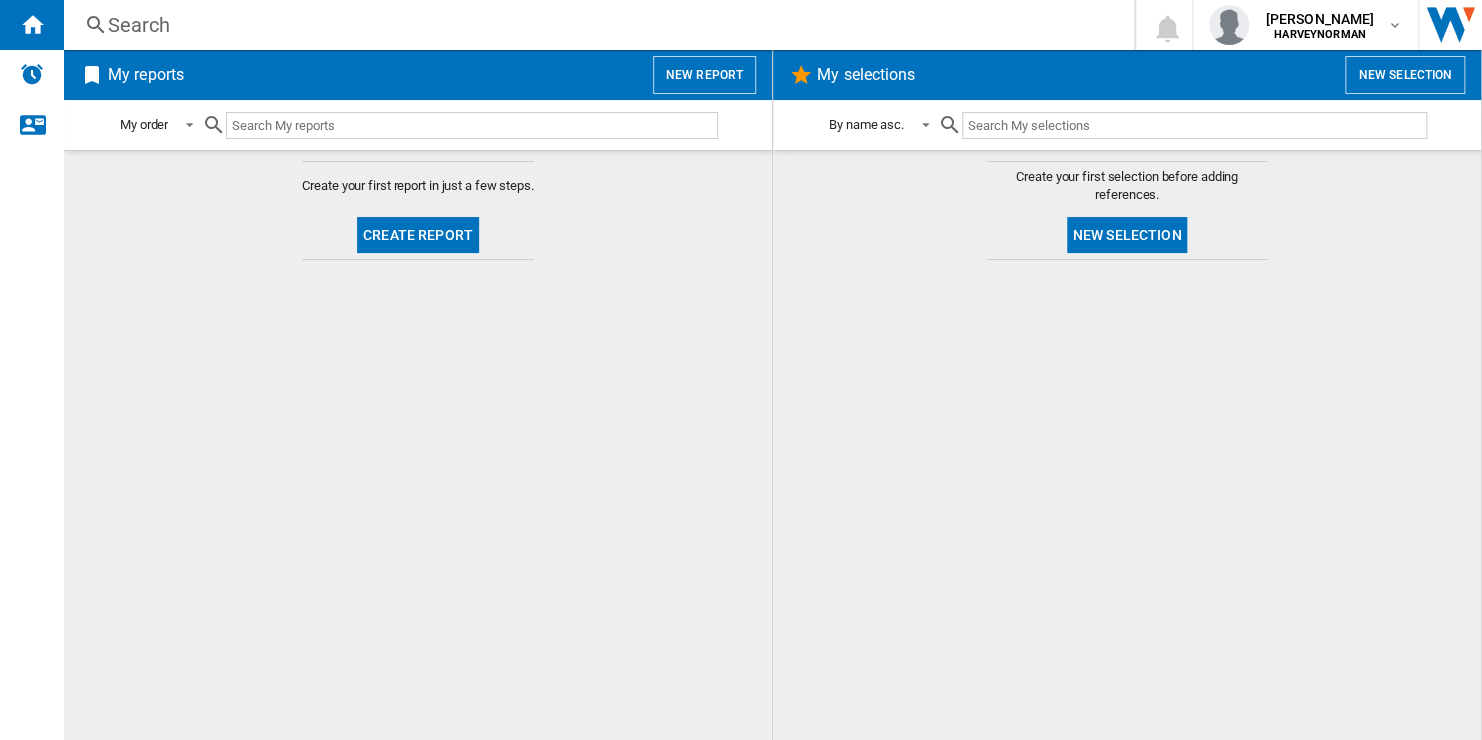 click on "New selection" 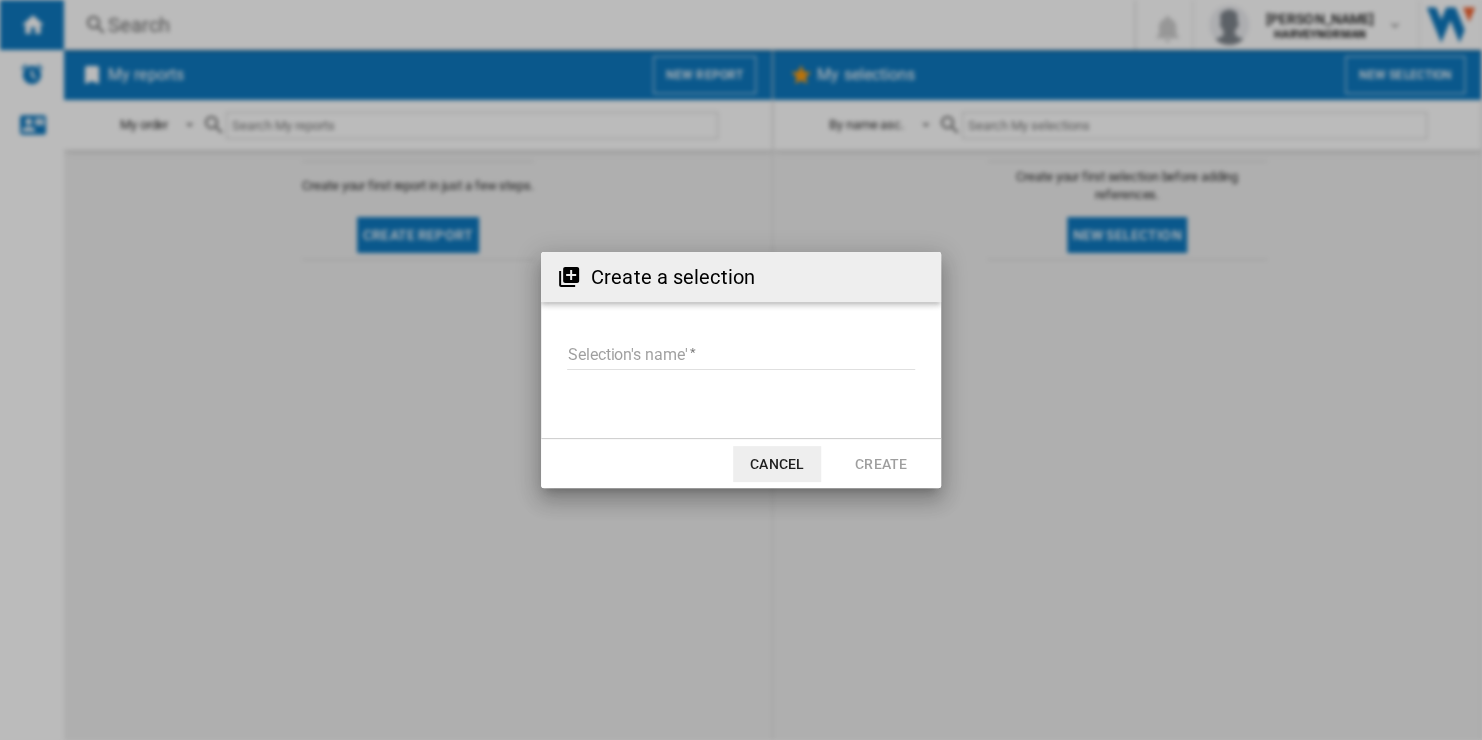 click on "Selection's name'" at bounding box center [741, 355] 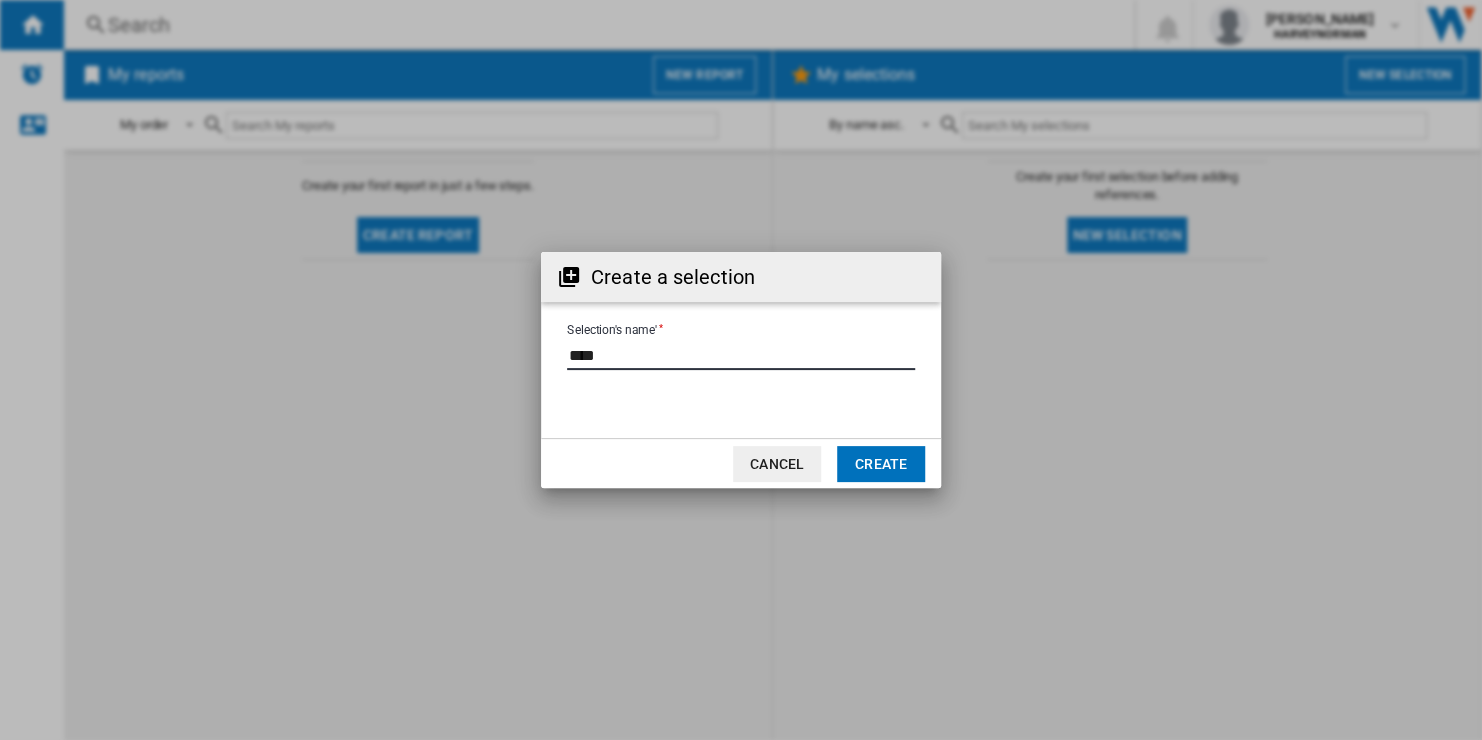 type on "****" 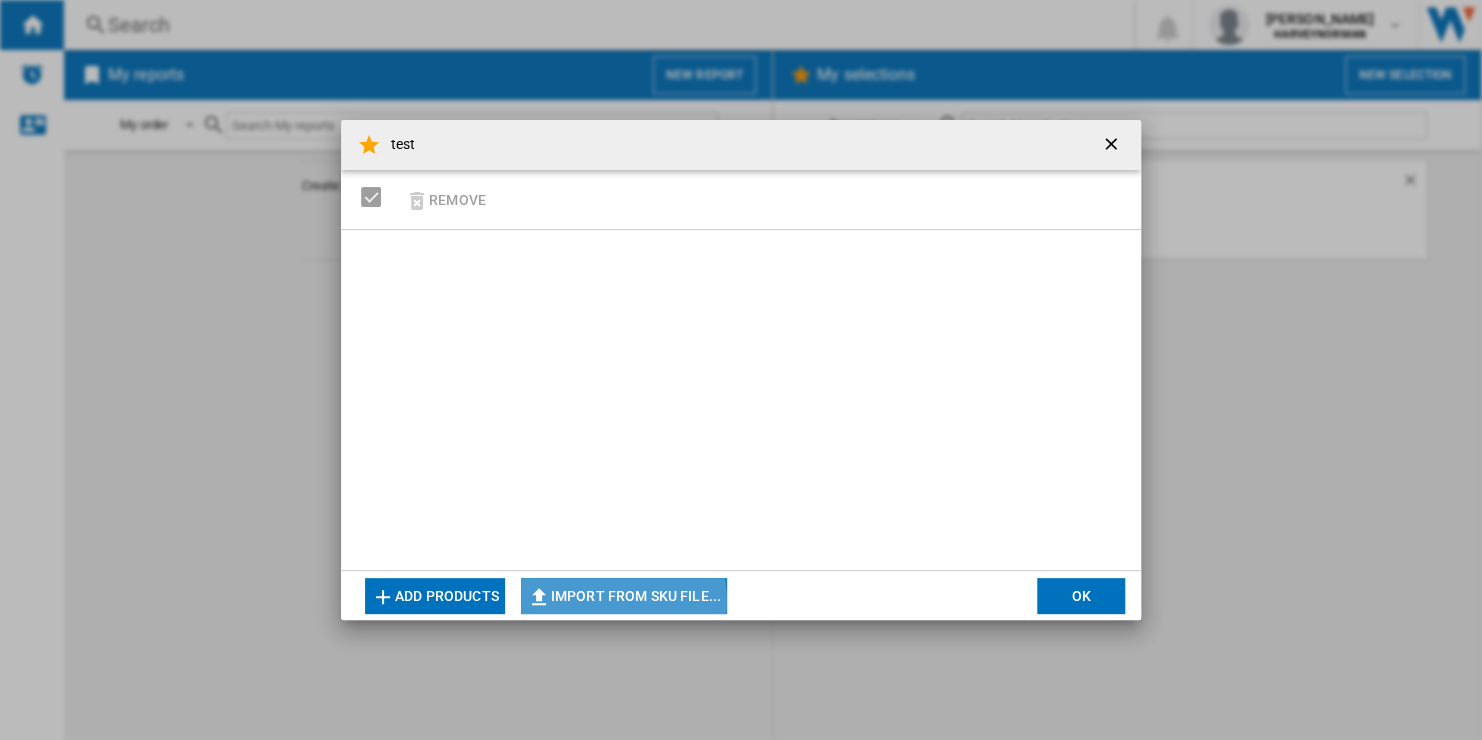 click on "Import from SKU file..." 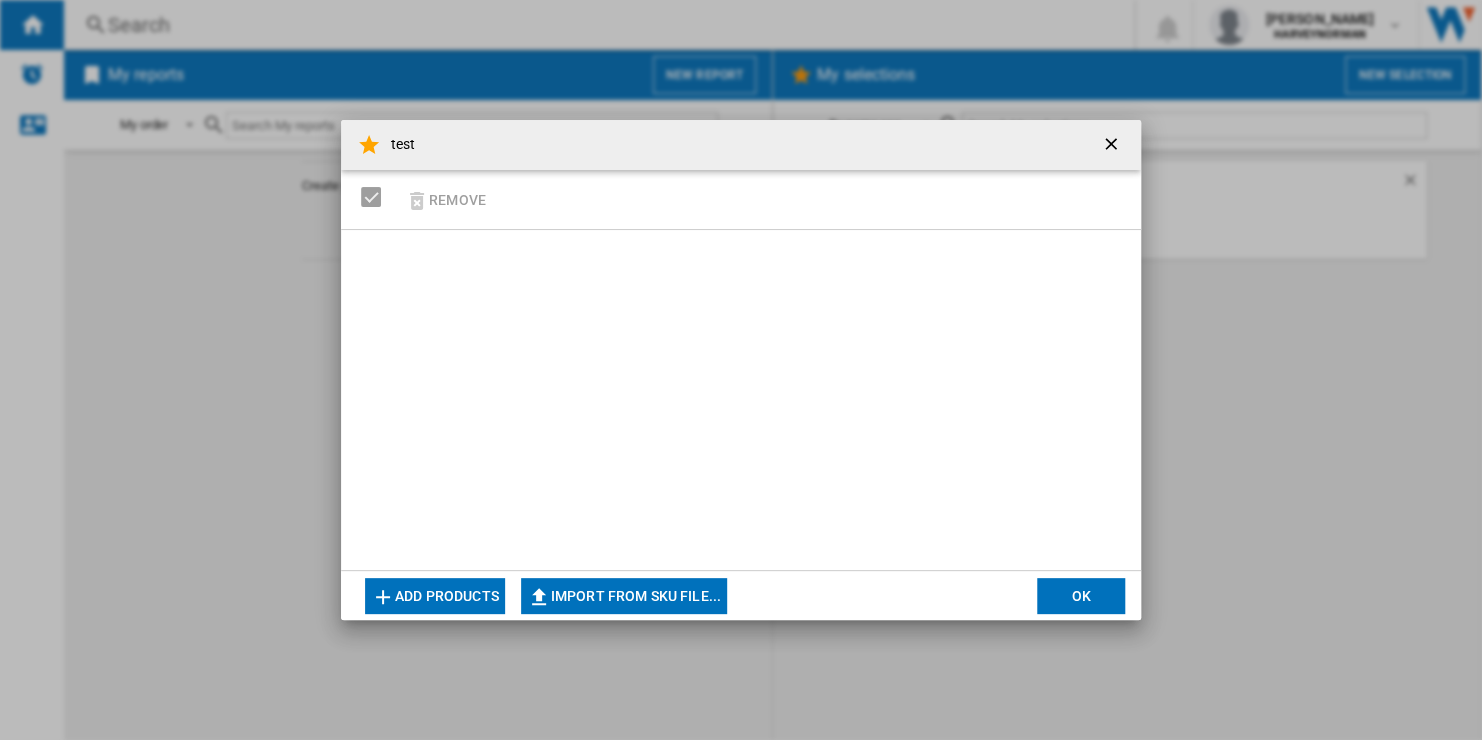 type on "**********" 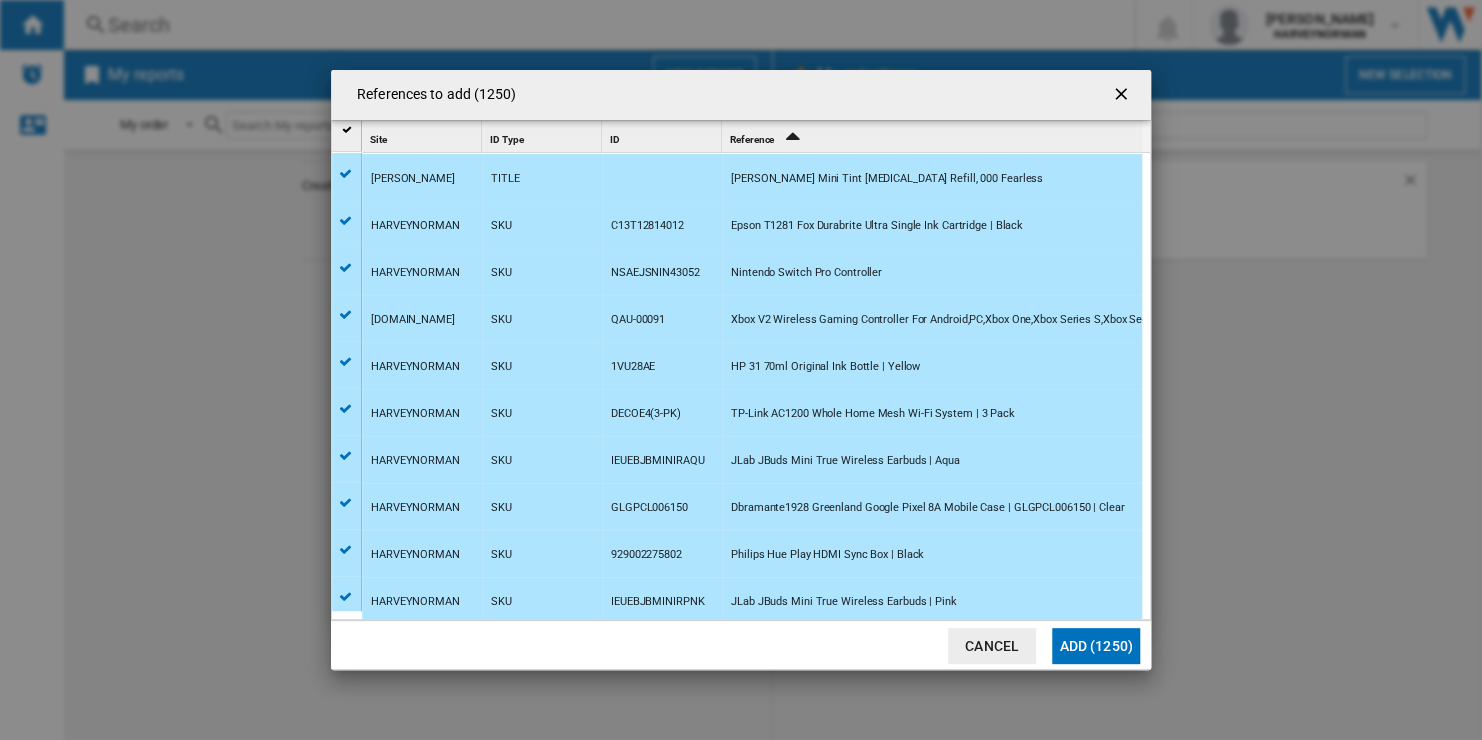 click on "Cancel" 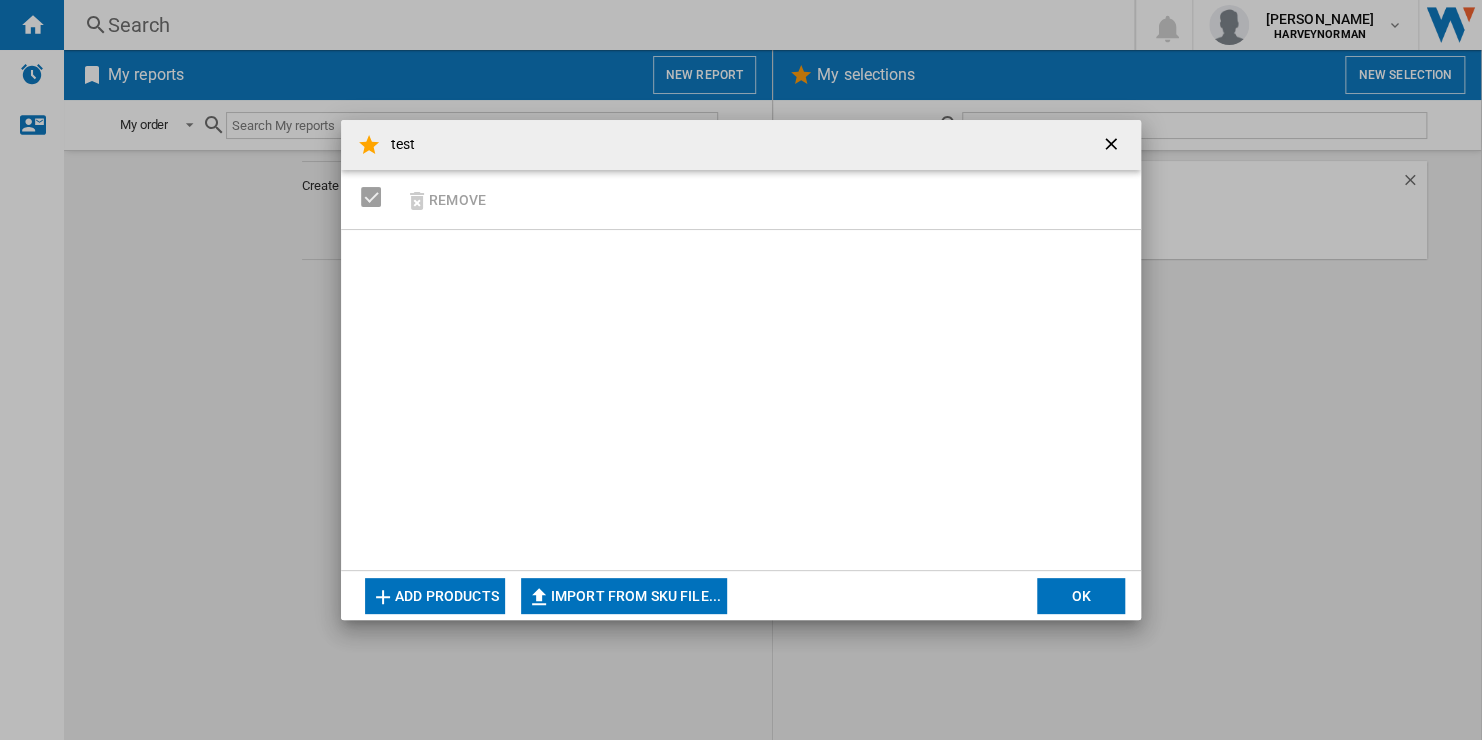 click on "Import from SKU file..." 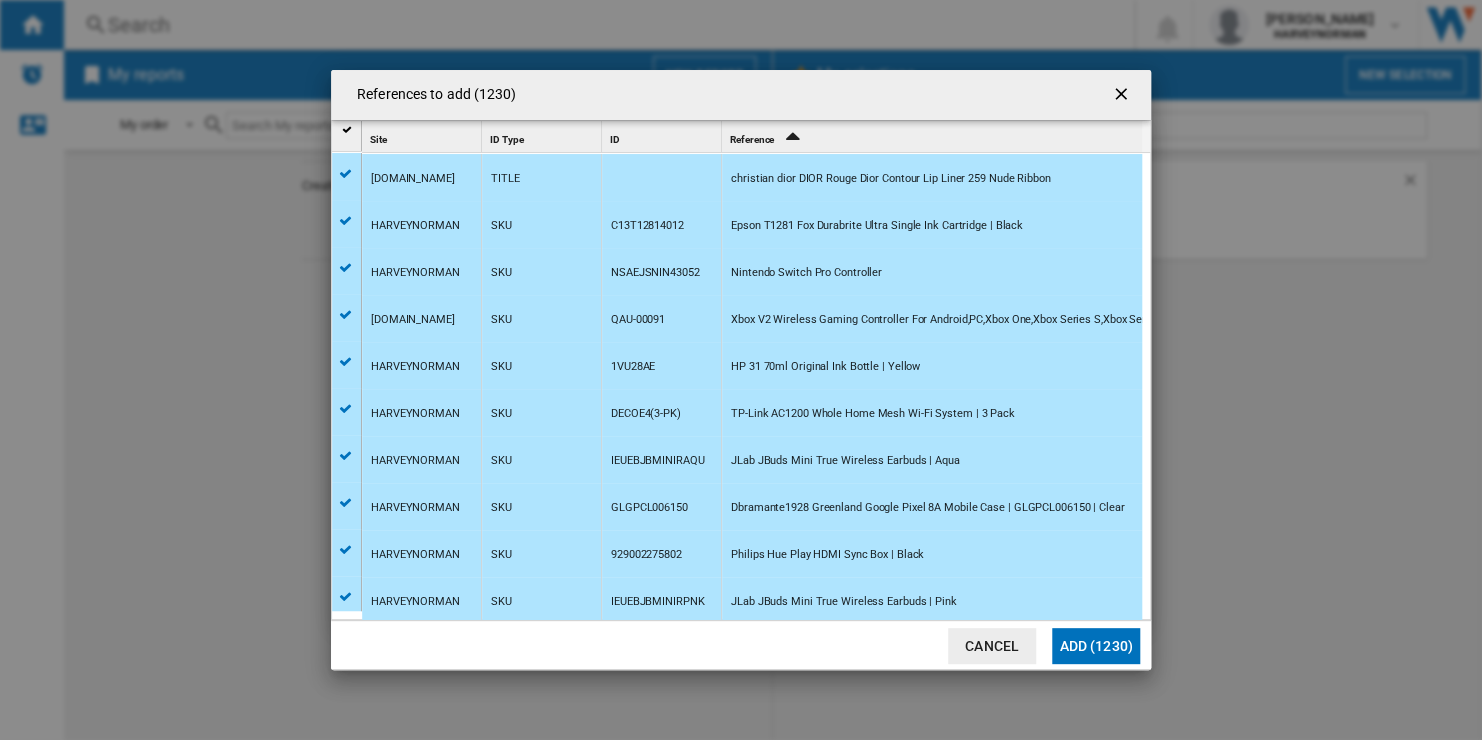 type 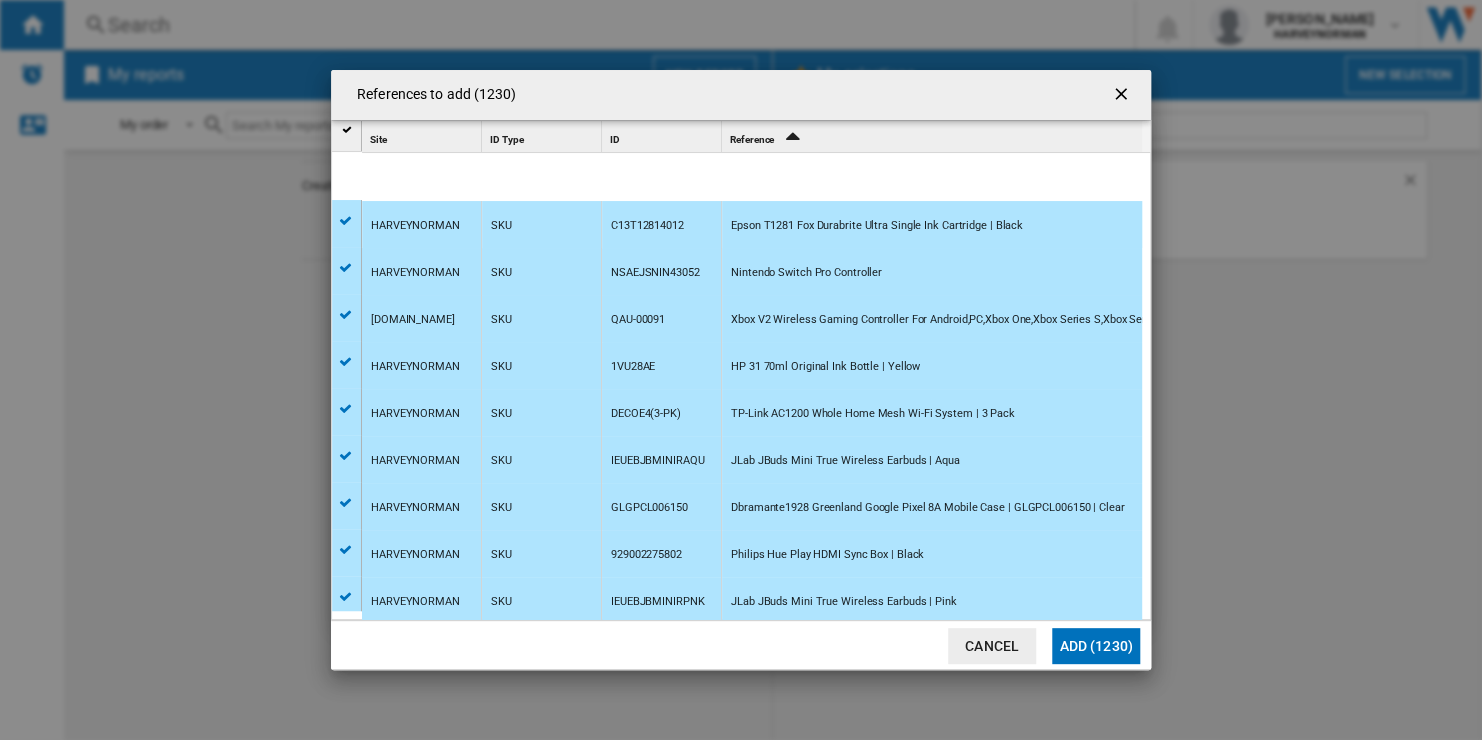 scroll, scrollTop: 352, scrollLeft: 0, axis: vertical 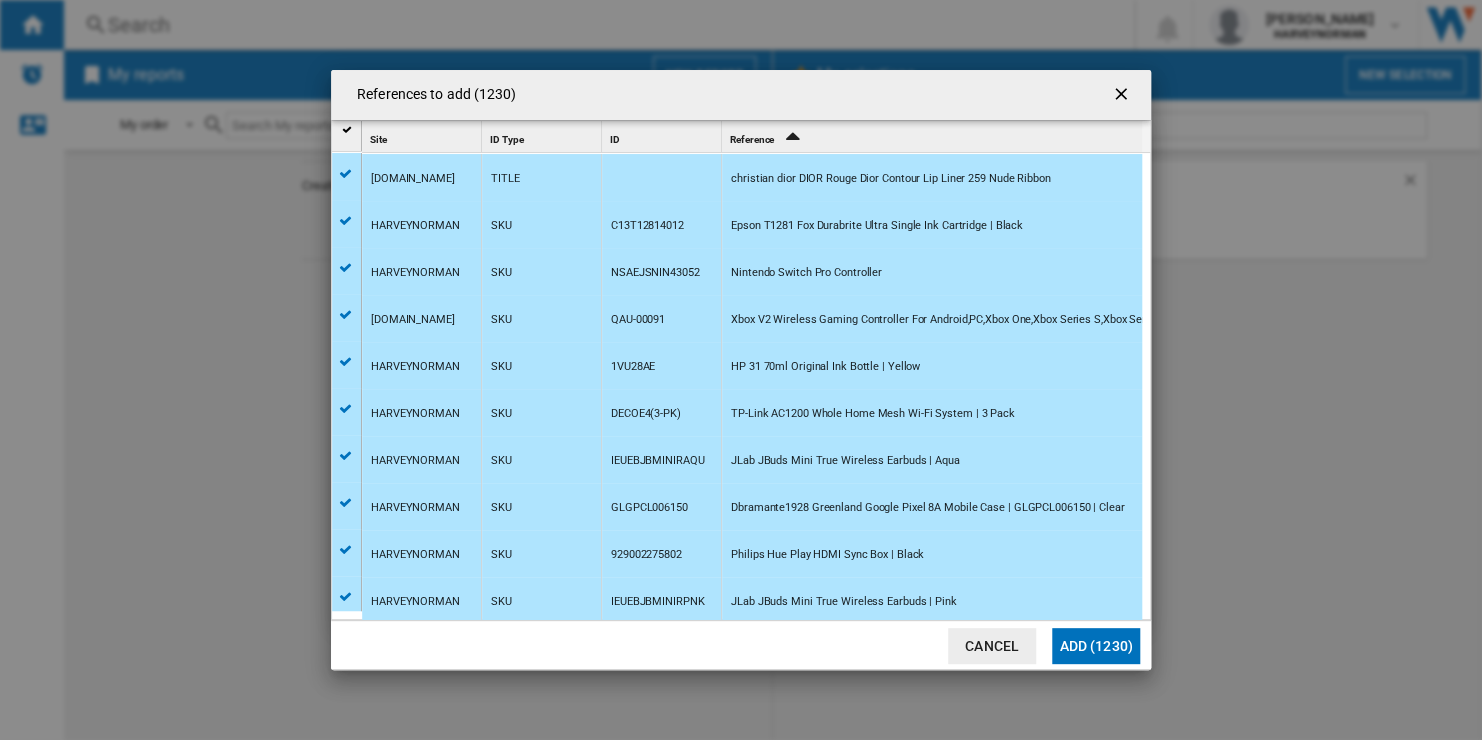 click at bounding box center (1123, 96) 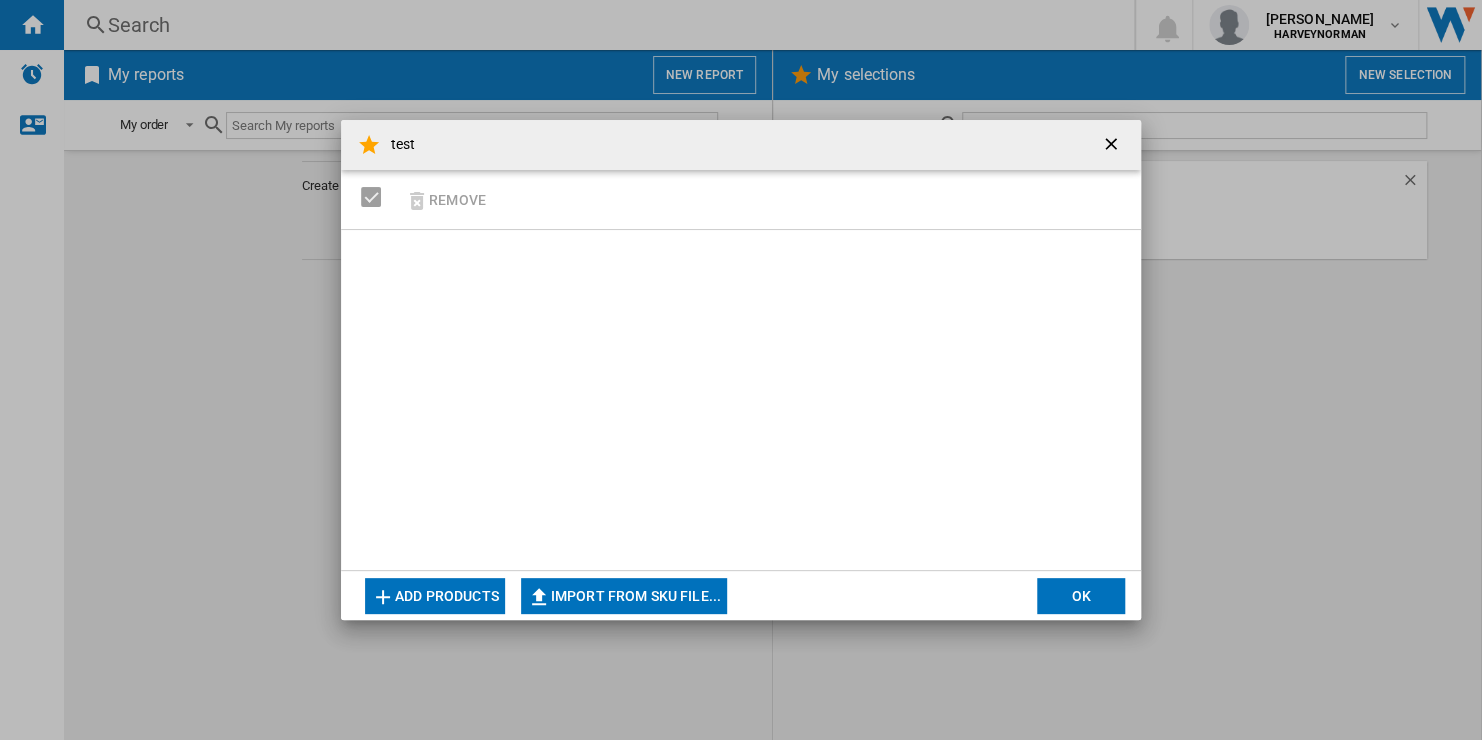 click at bounding box center (1113, 146) 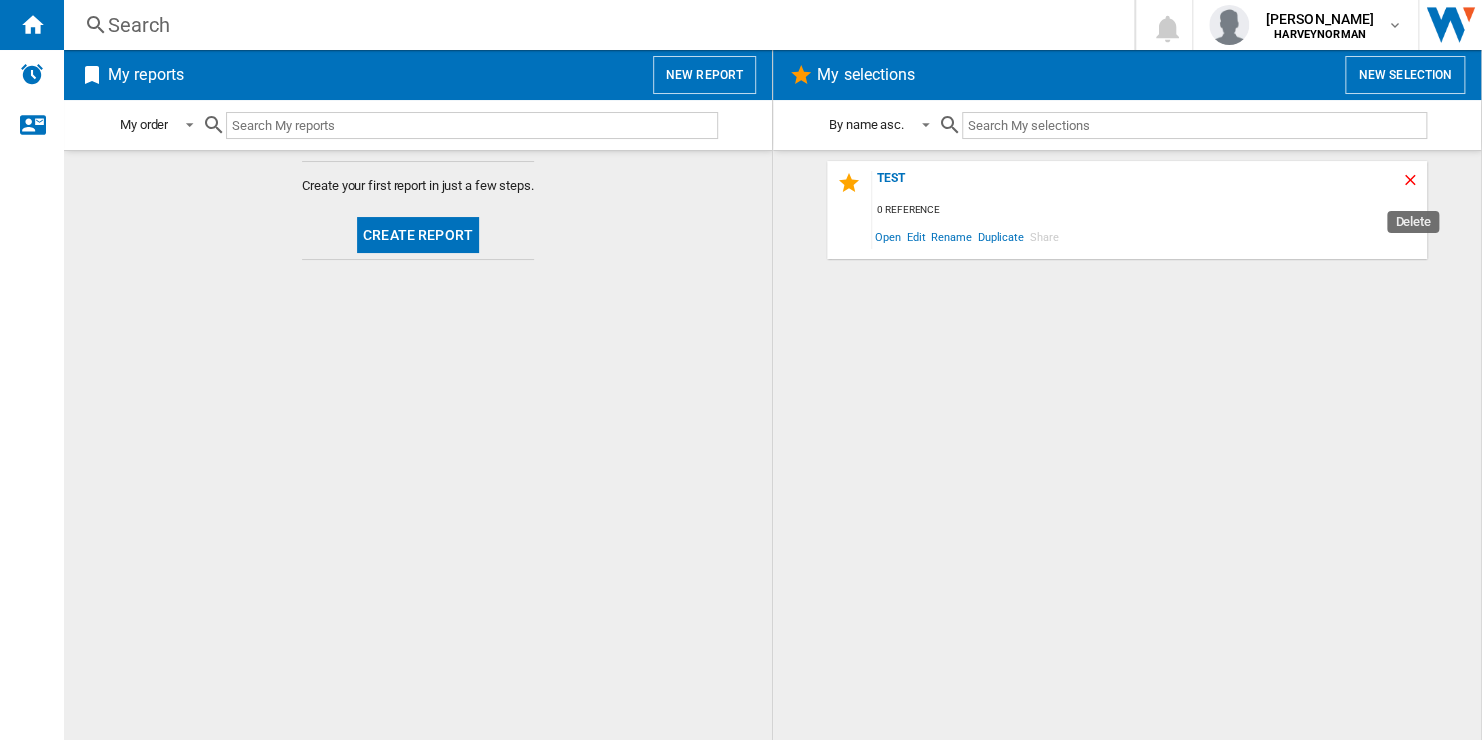 click 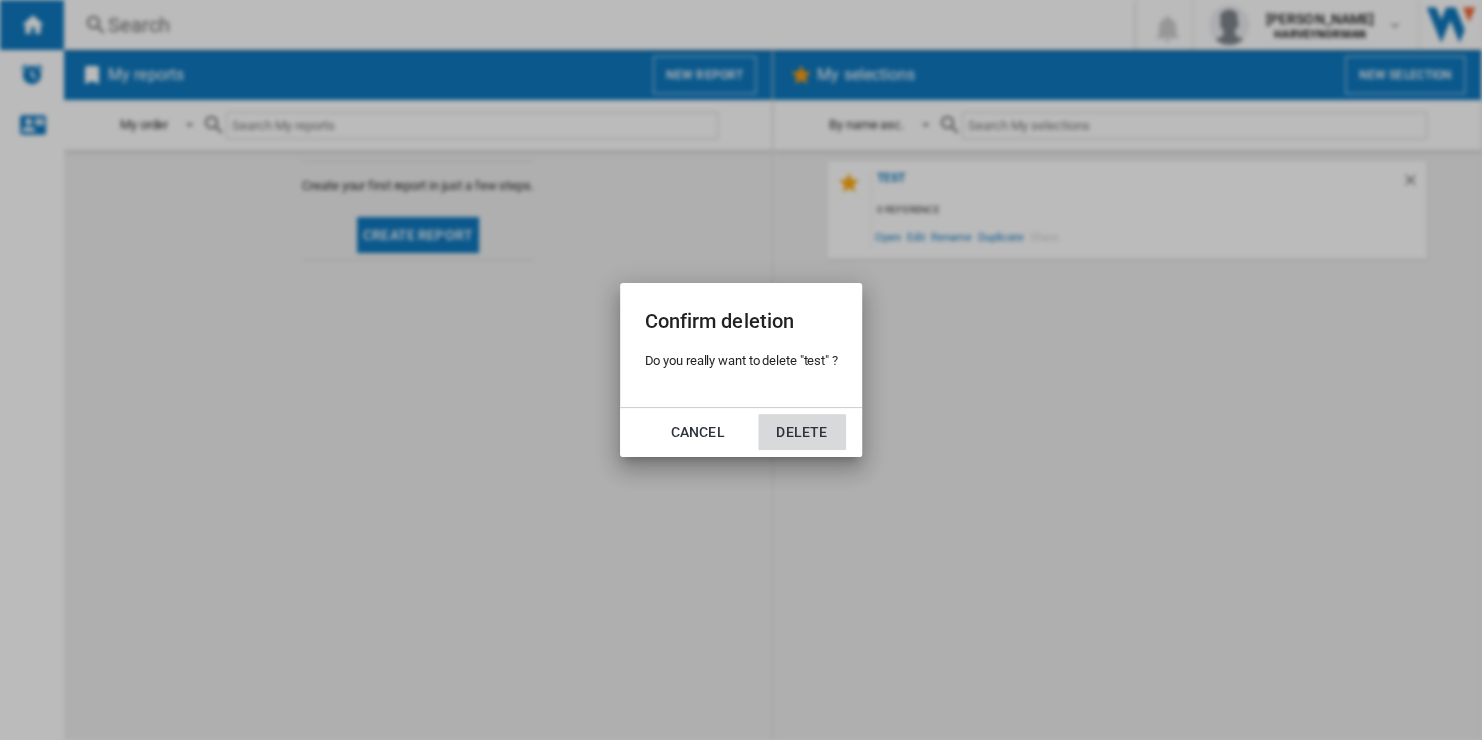 click on "Delete" 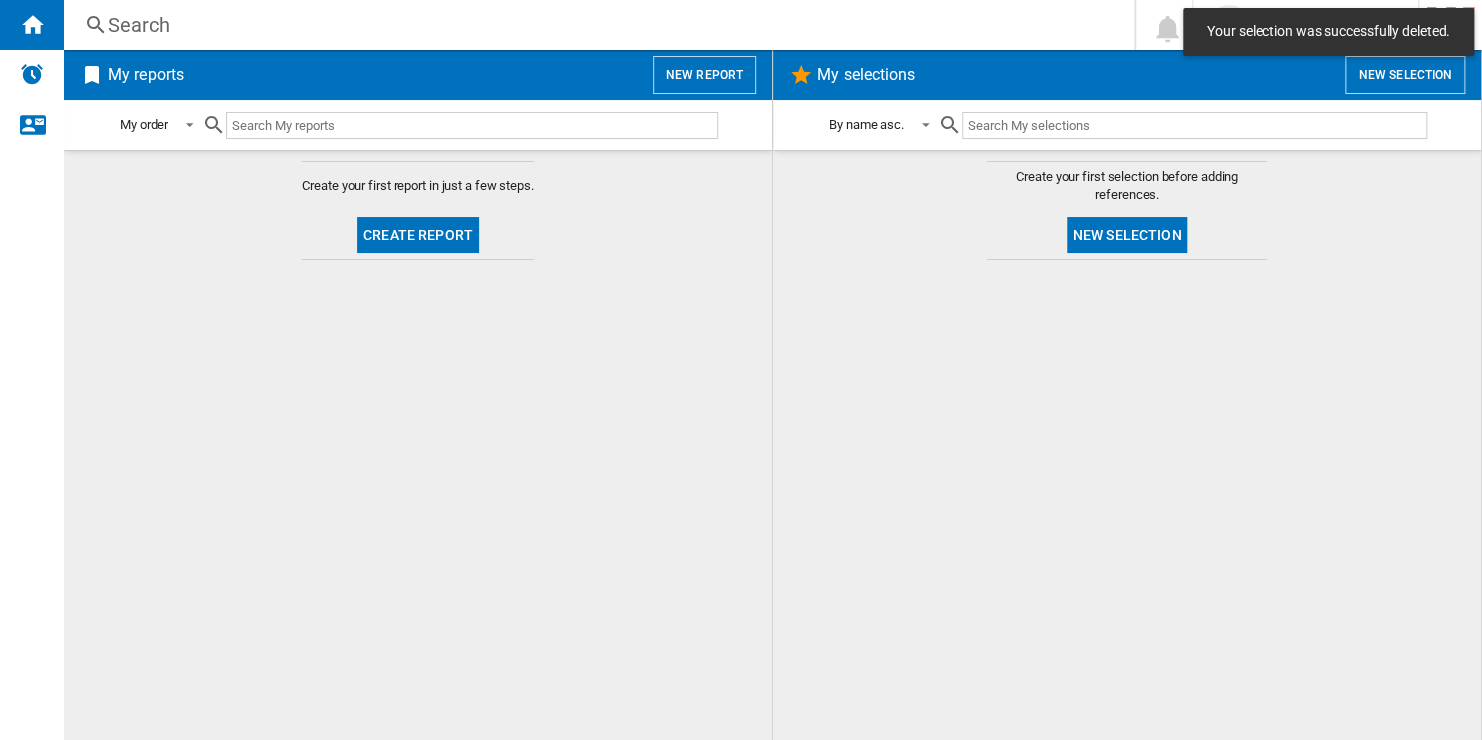 click on "New selection" 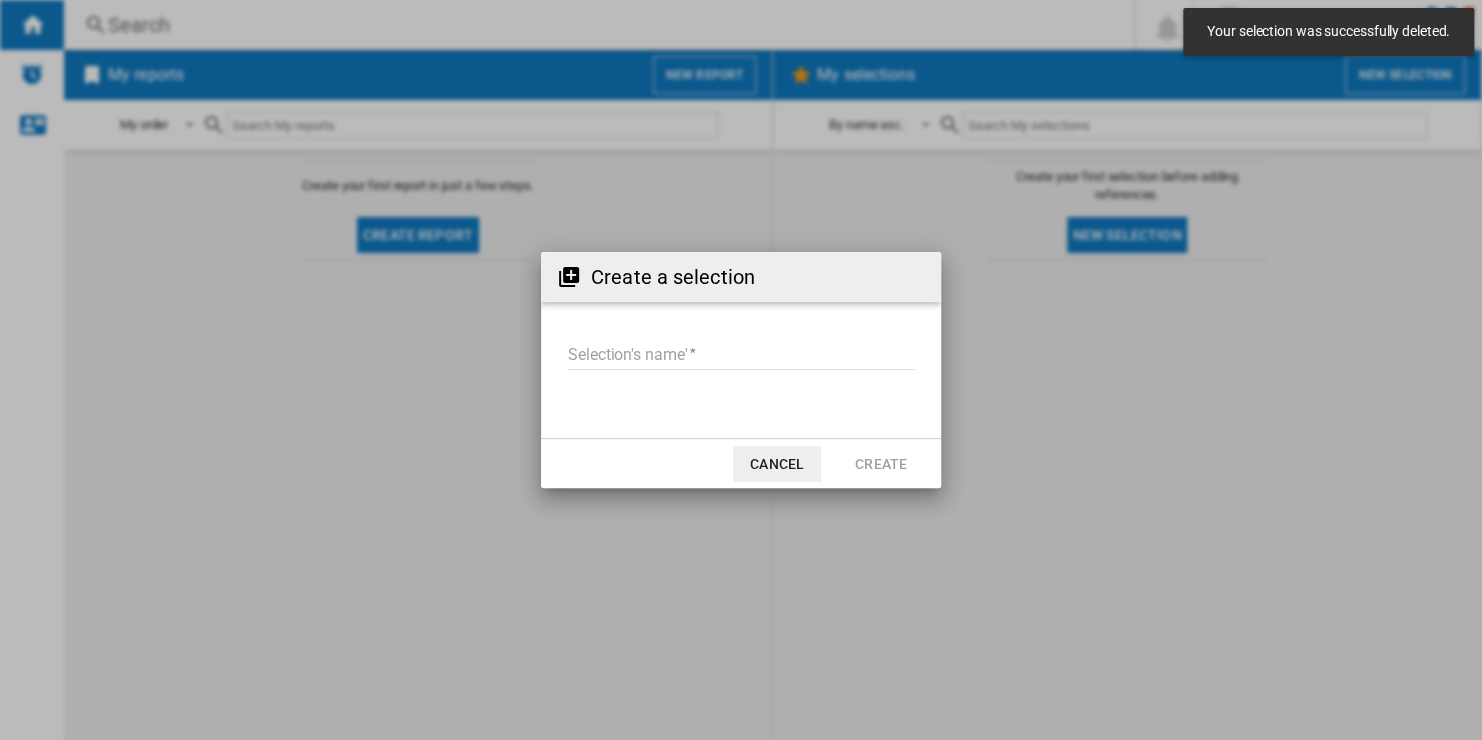 click on "Selection's name'" at bounding box center (741, 355) 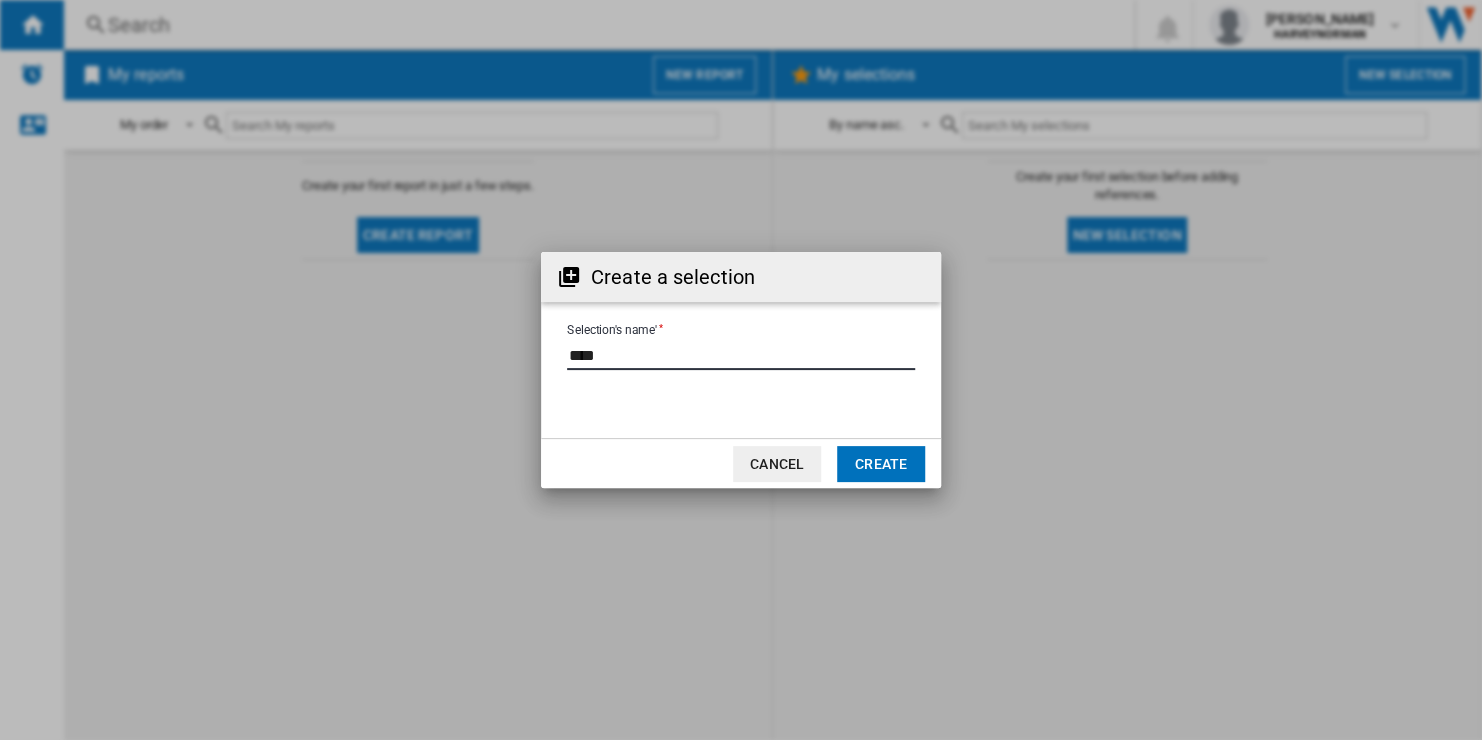 type on "****" 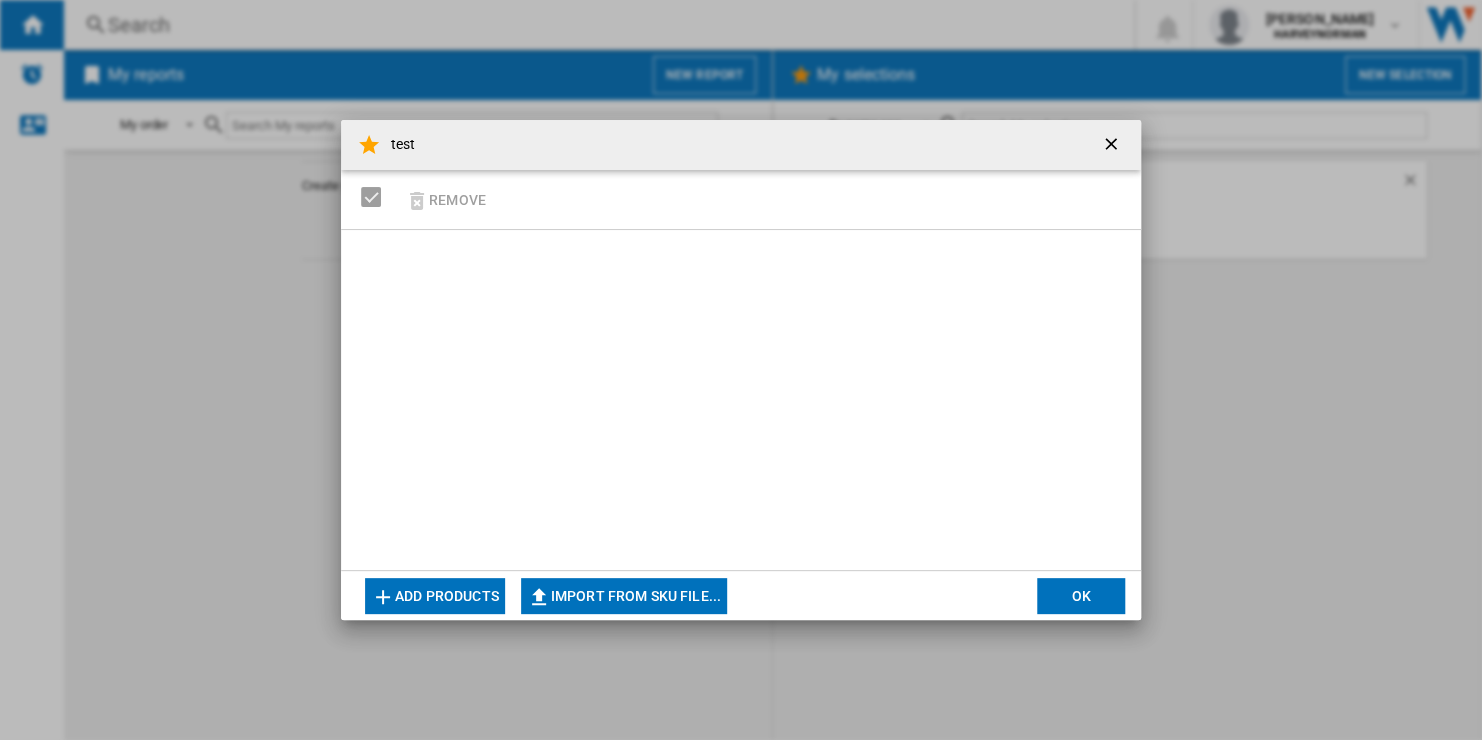 click on "Import from SKU file..." 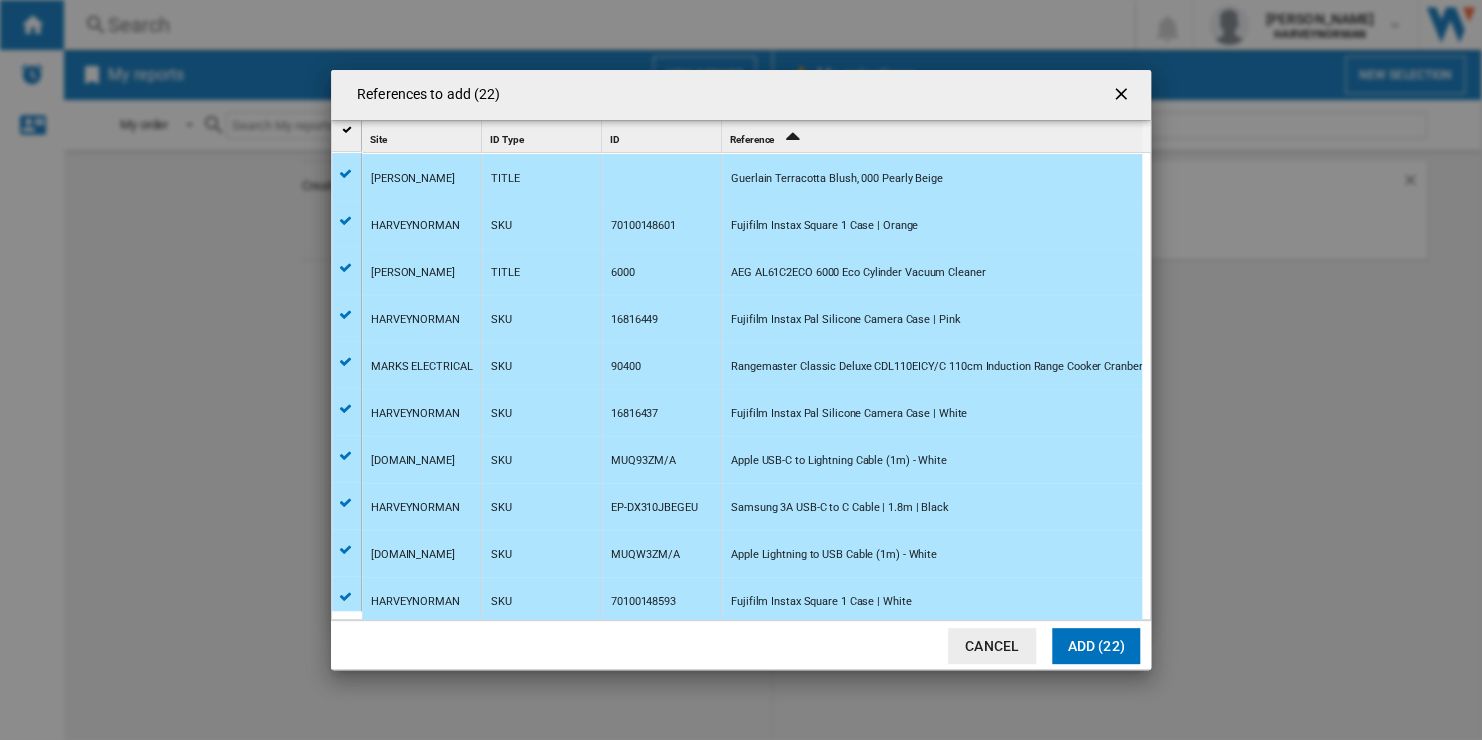 scroll, scrollTop: 400, scrollLeft: 0, axis: vertical 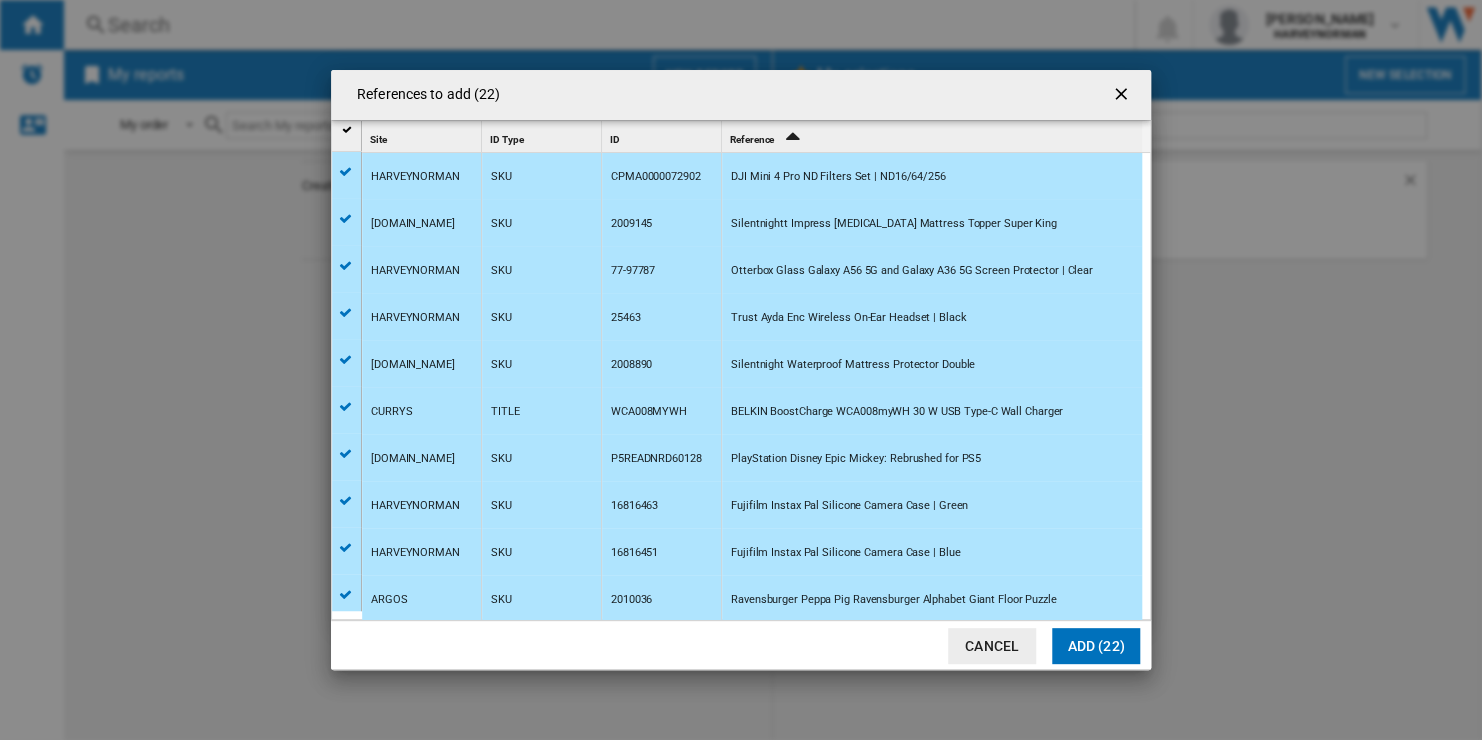 click on "Cancel" 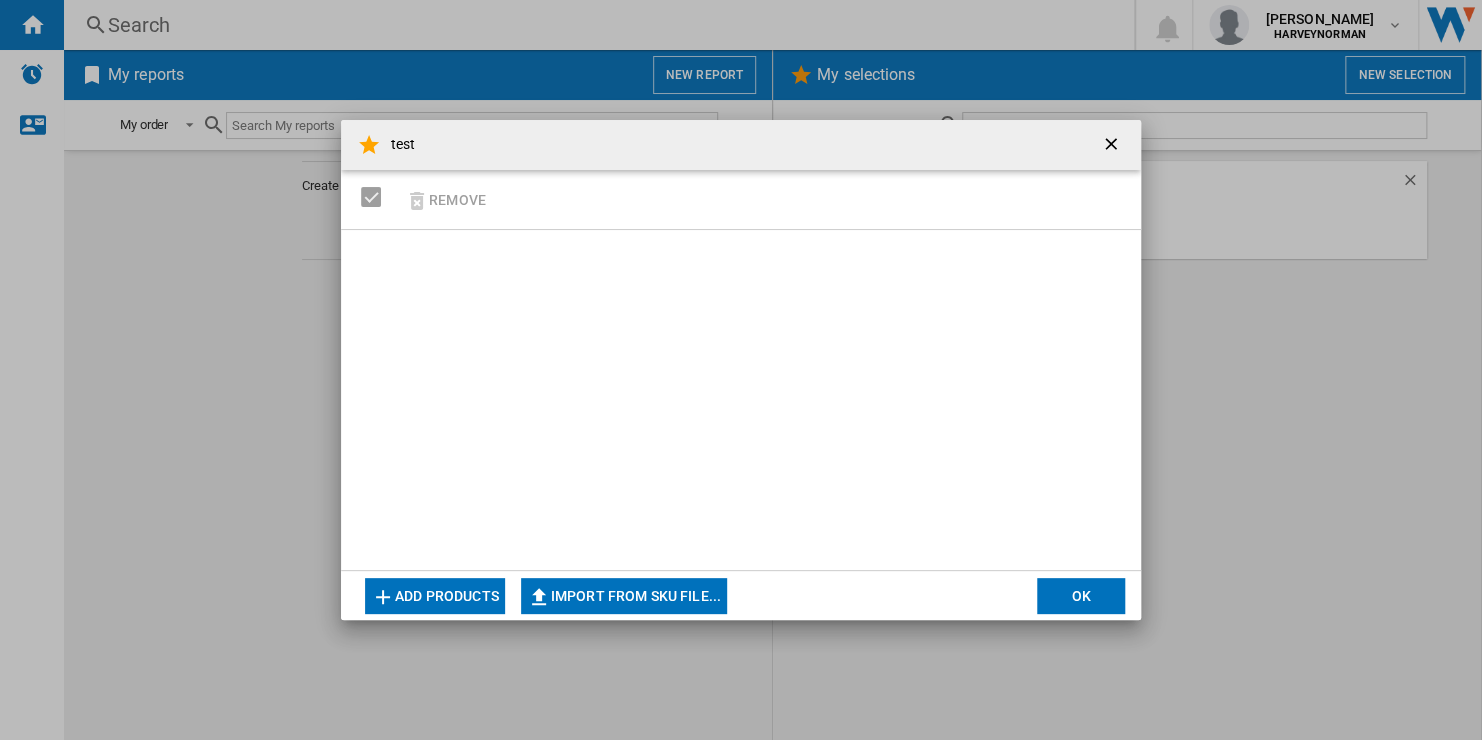 click on "Import from SKU file..." 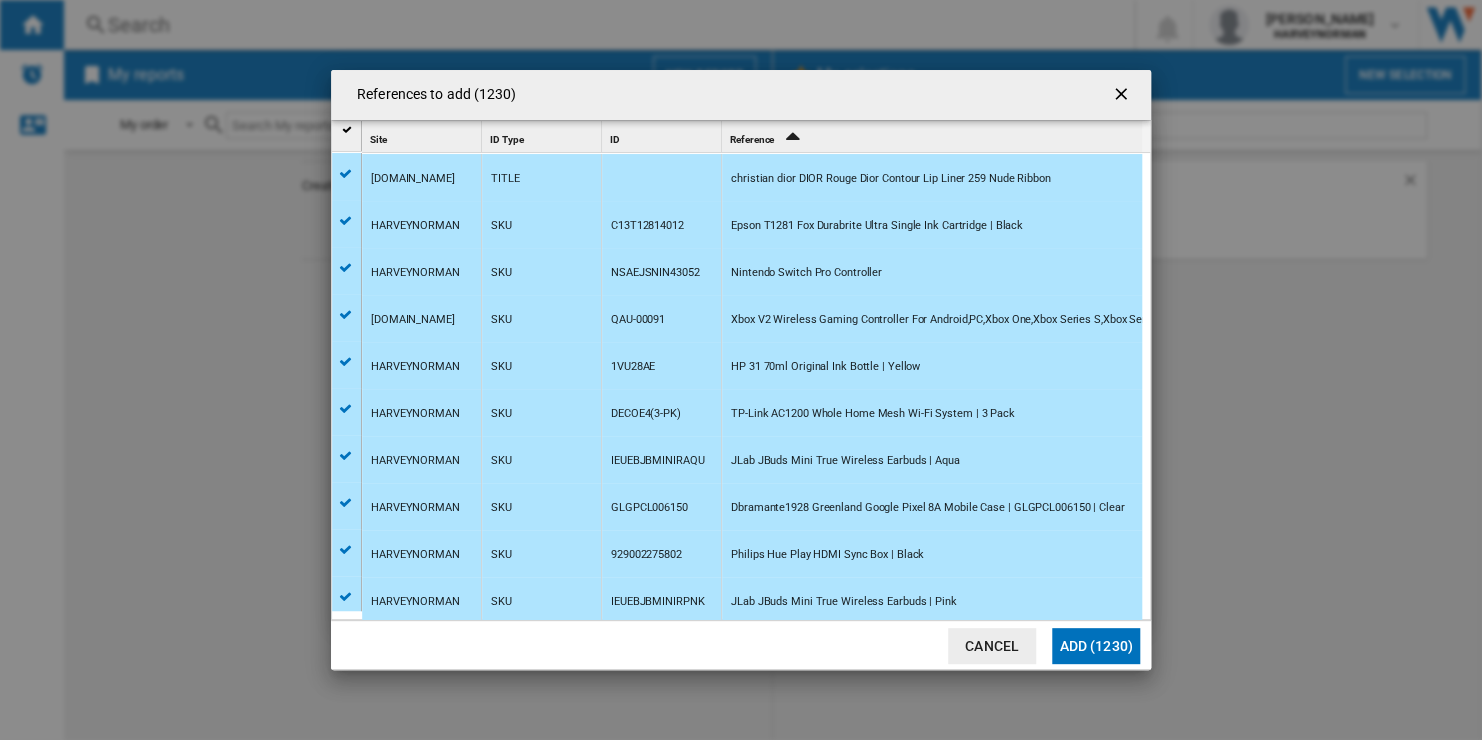 click at bounding box center [1123, 96] 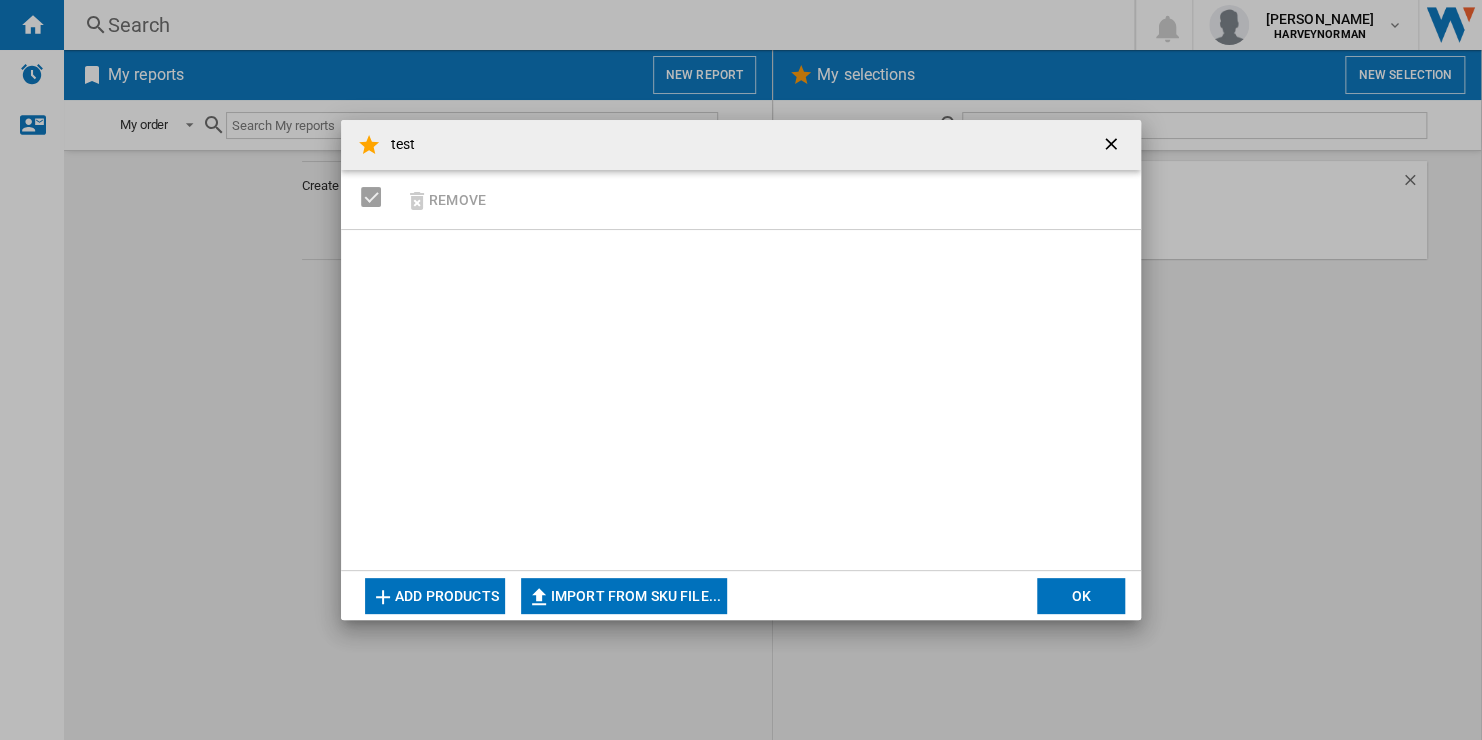 click at bounding box center [1113, 146] 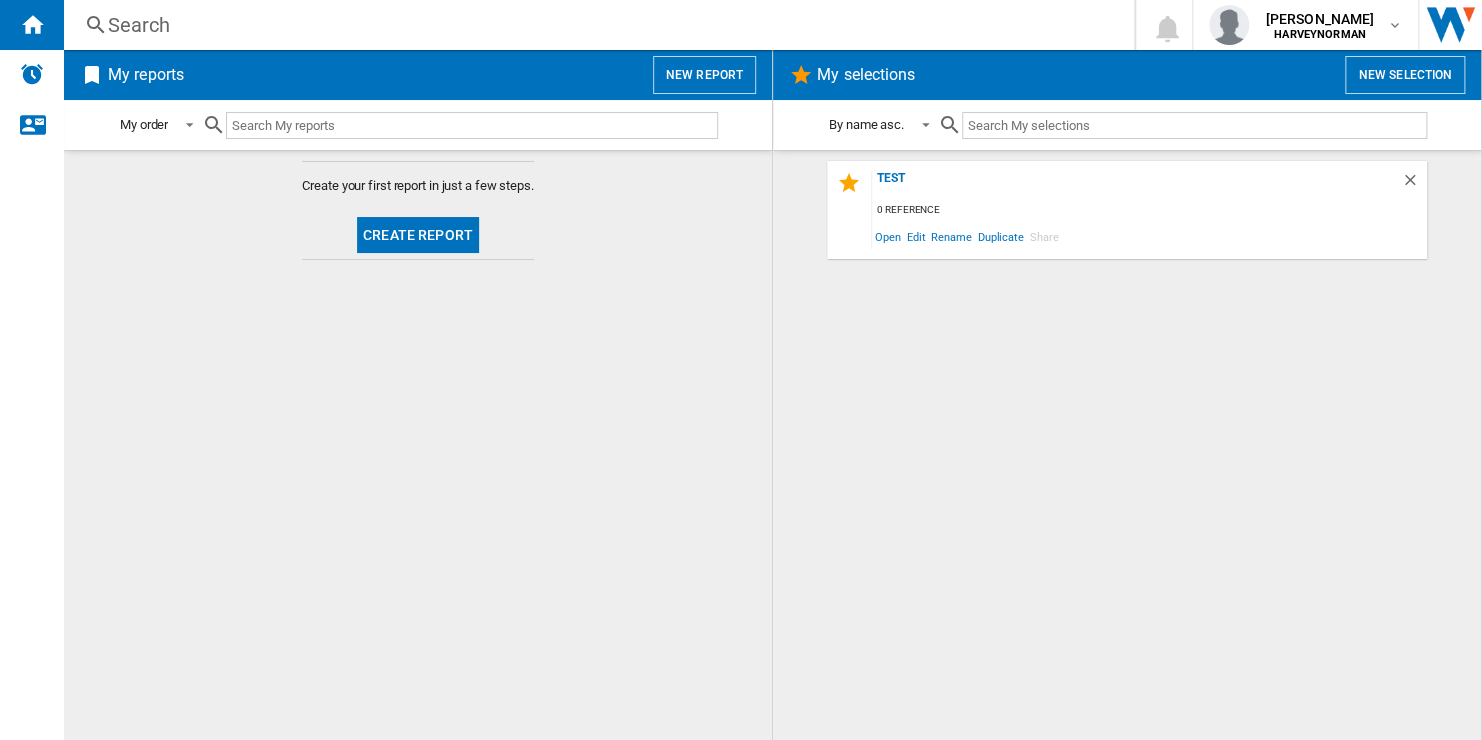 click on "New report" at bounding box center (704, 75) 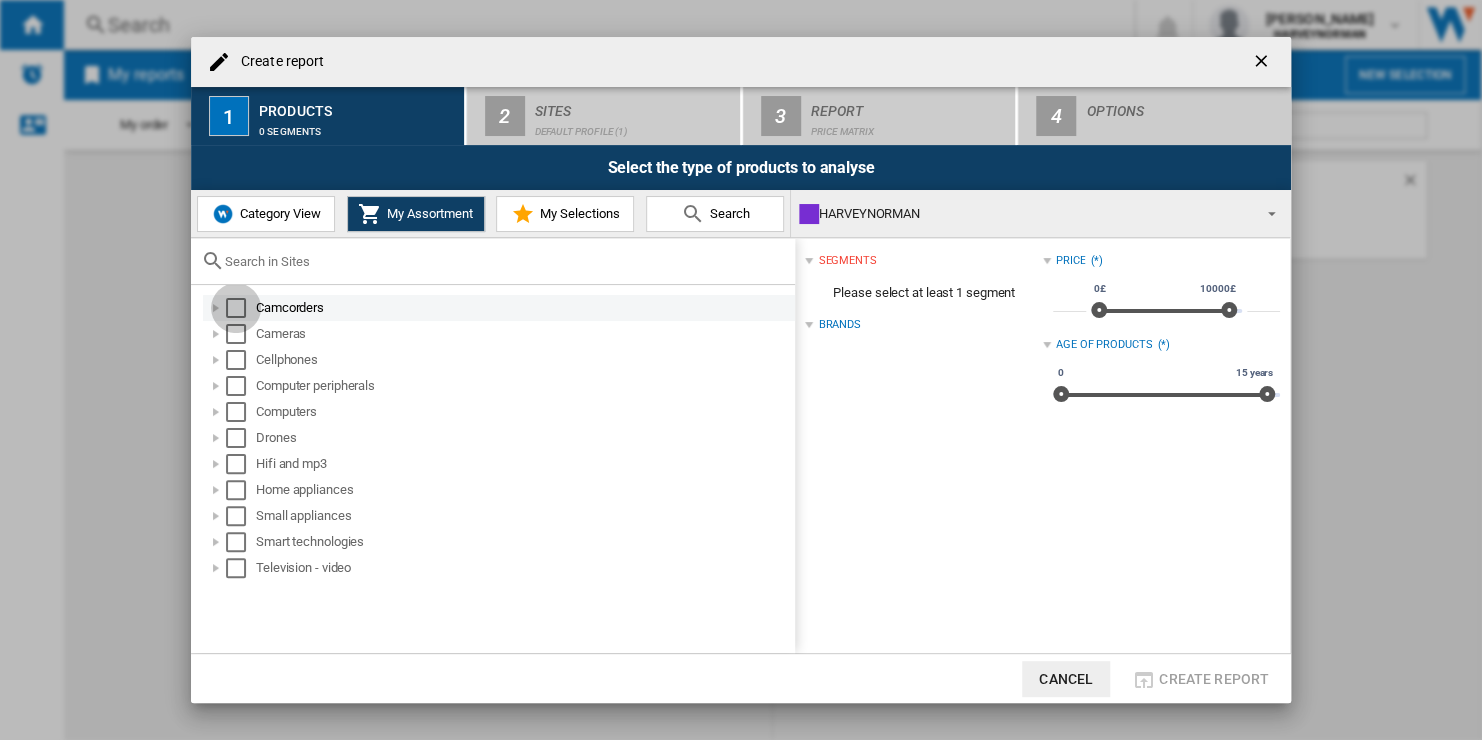 click at bounding box center (236, 308) 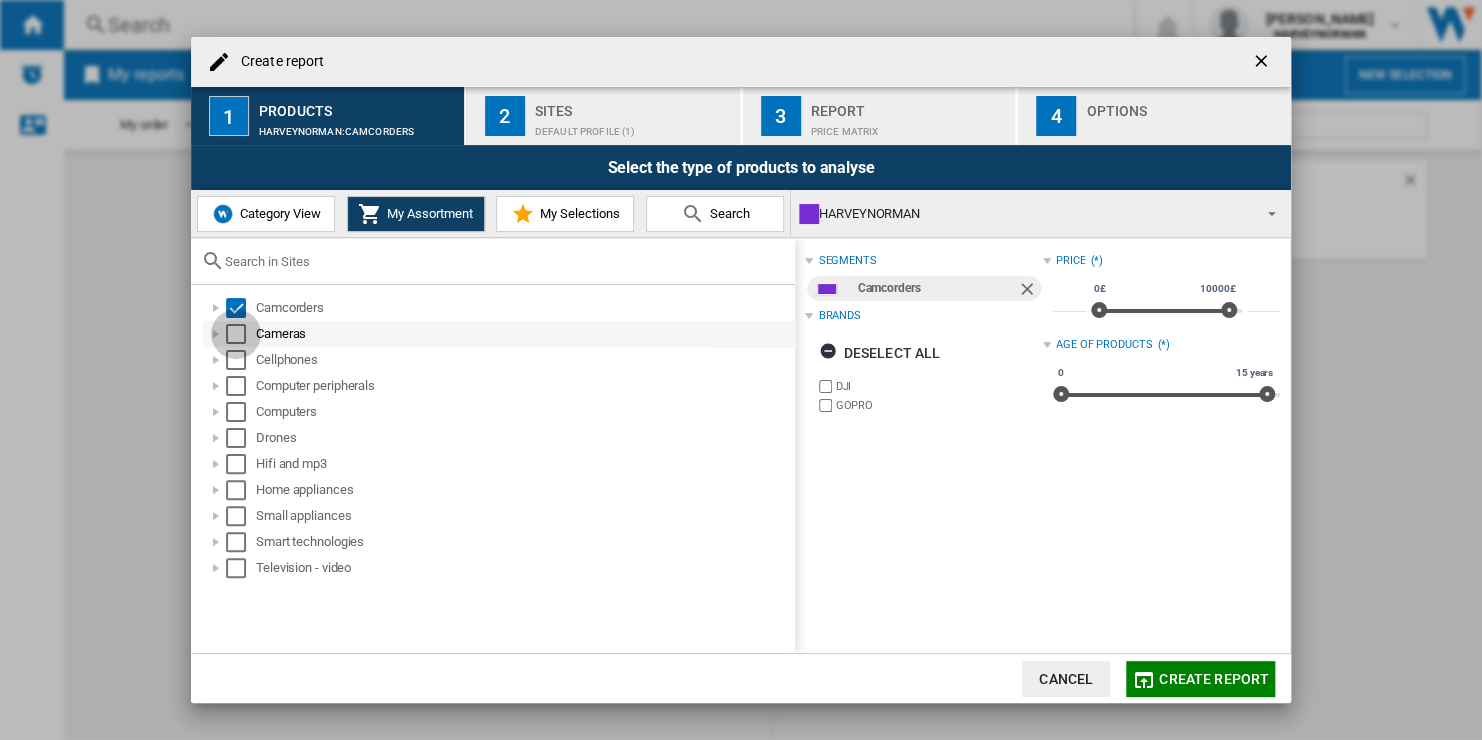 click at bounding box center (236, 334) 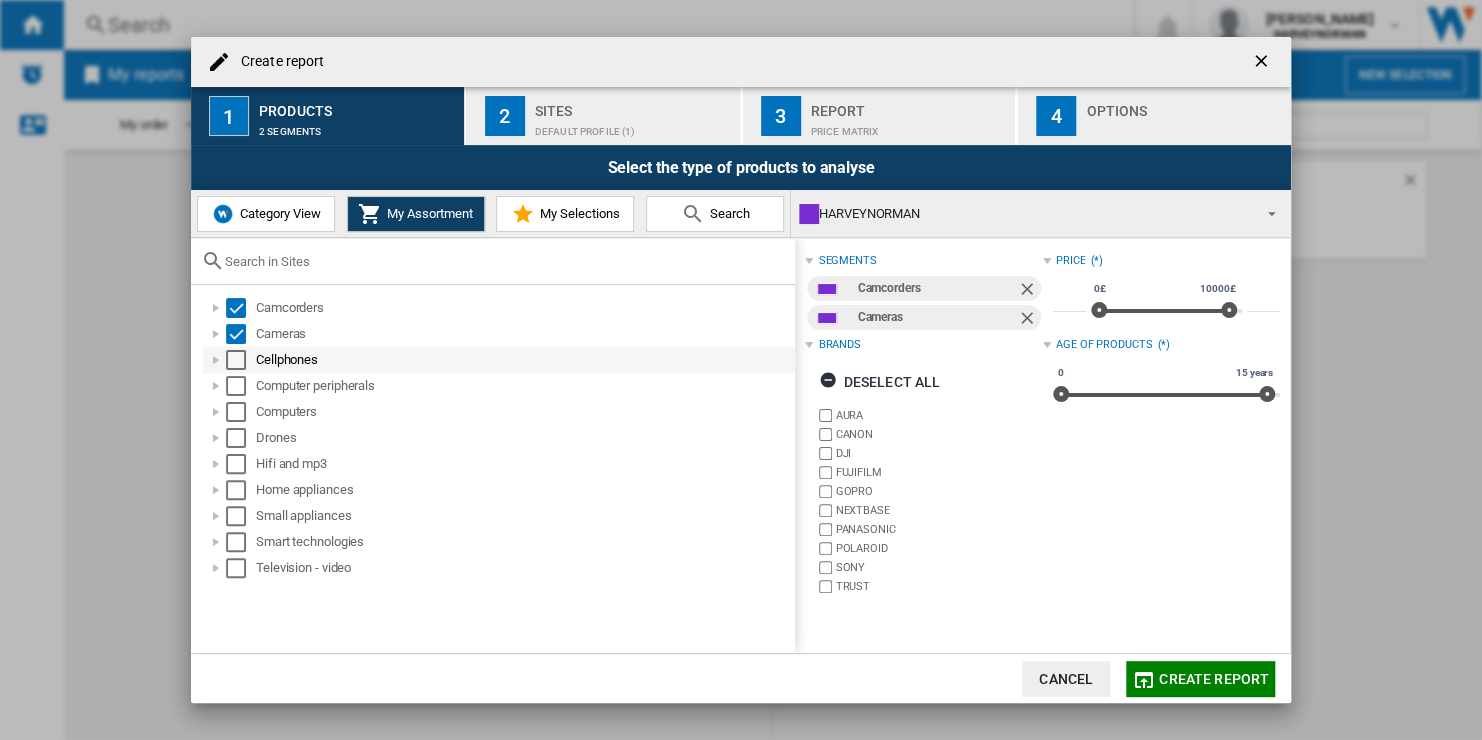 click at bounding box center (236, 360) 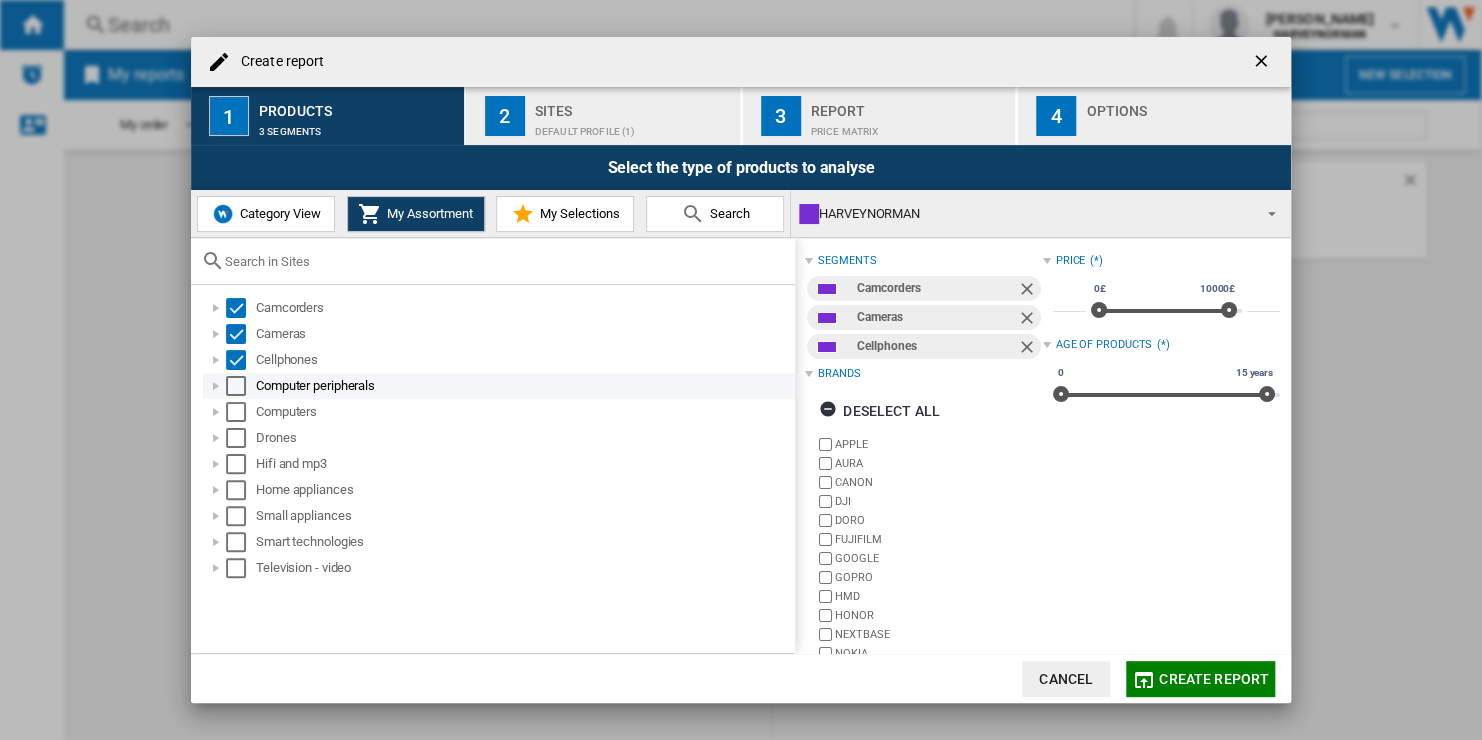 click at bounding box center [236, 386] 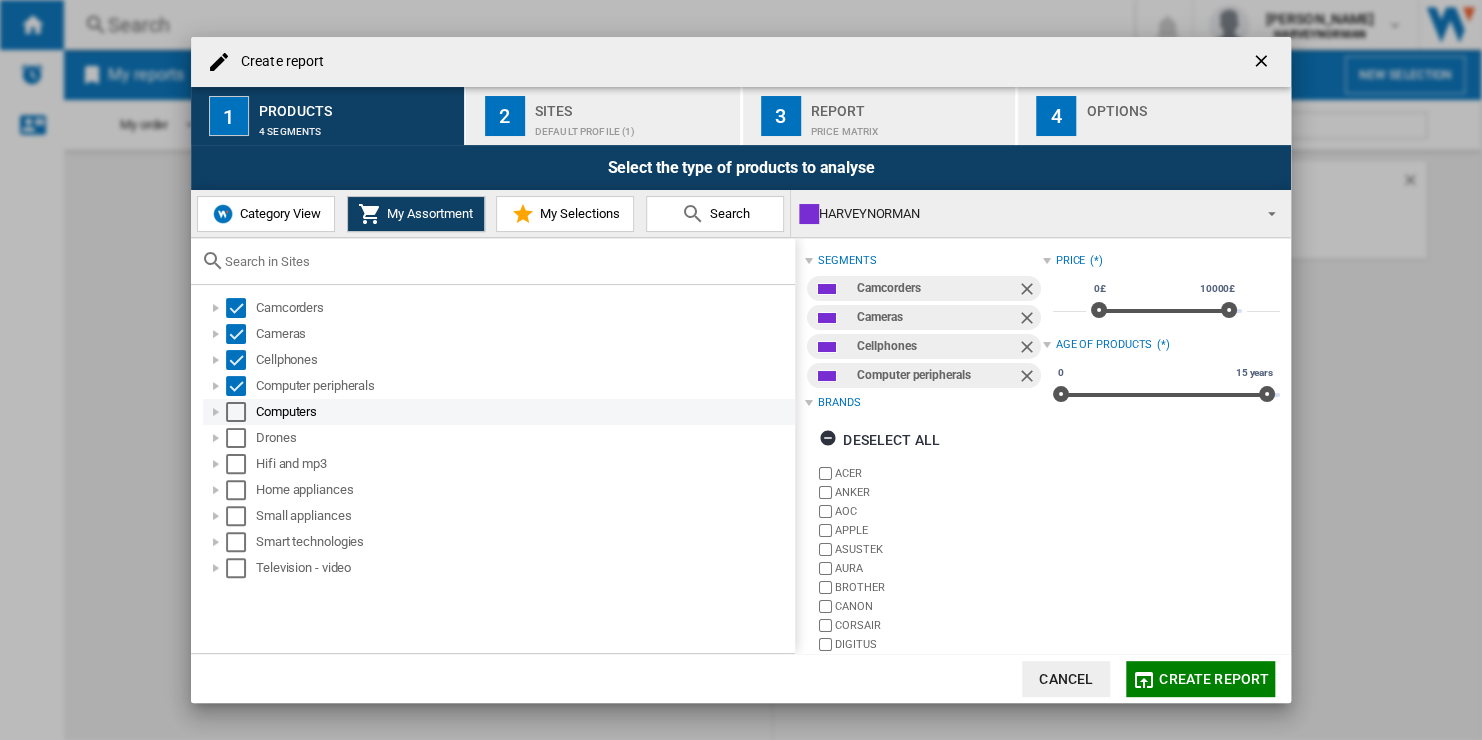 click at bounding box center [236, 412] 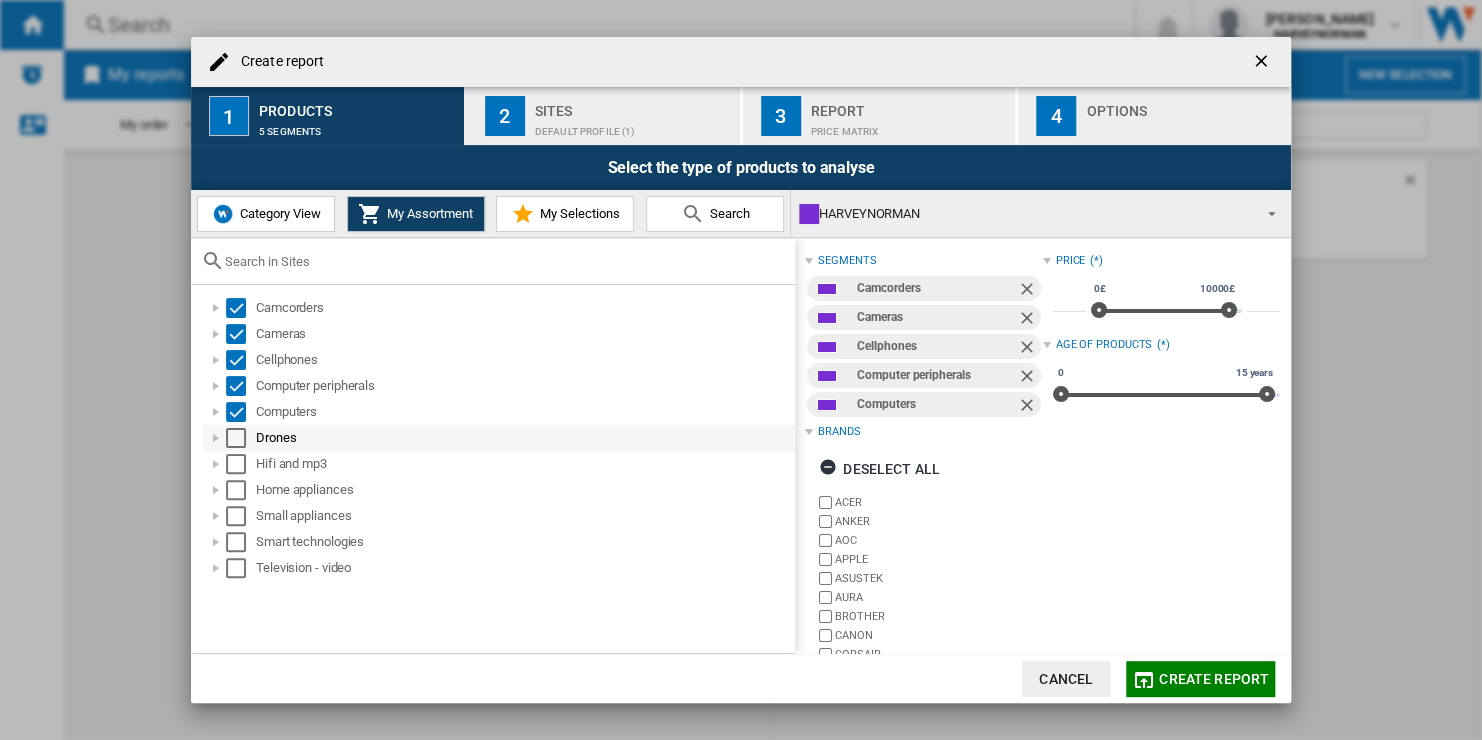 click at bounding box center (236, 438) 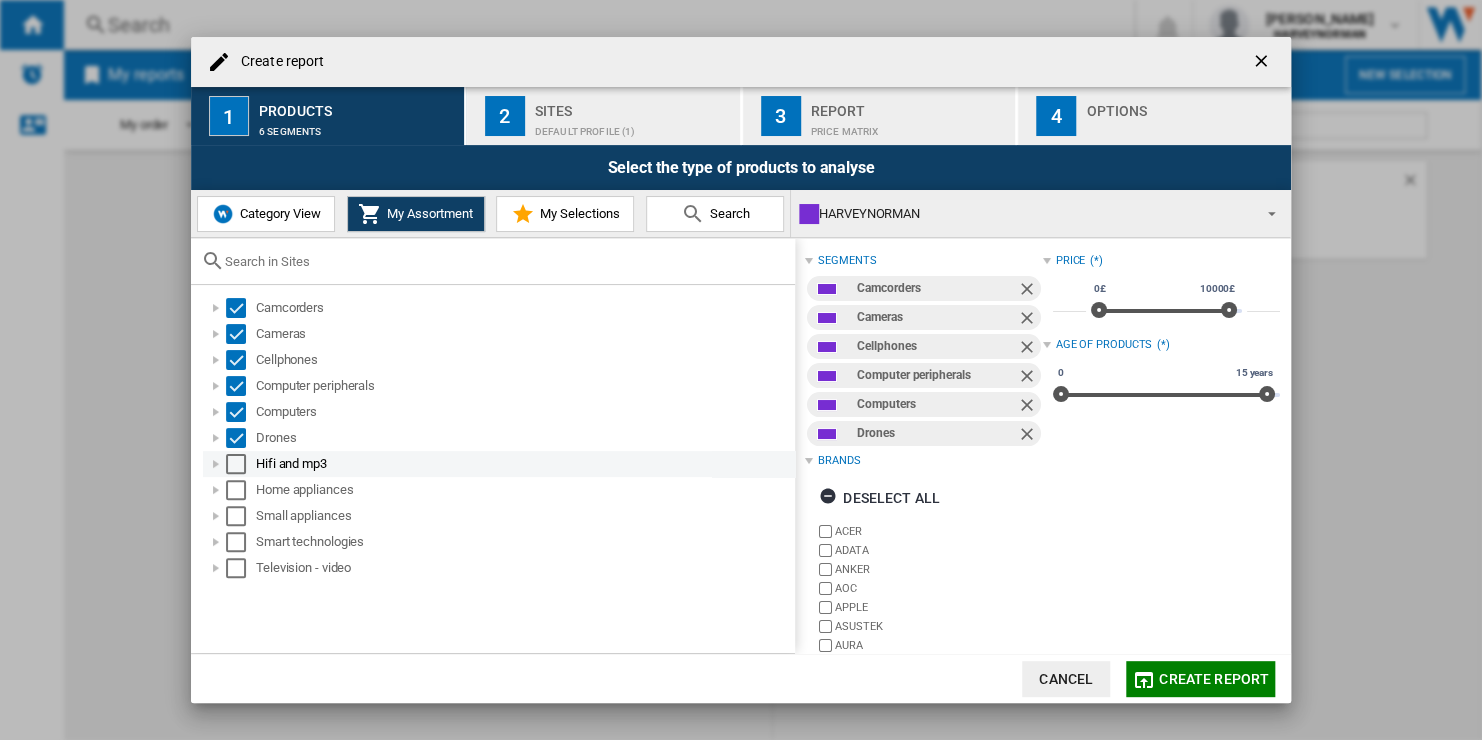 click at bounding box center [236, 464] 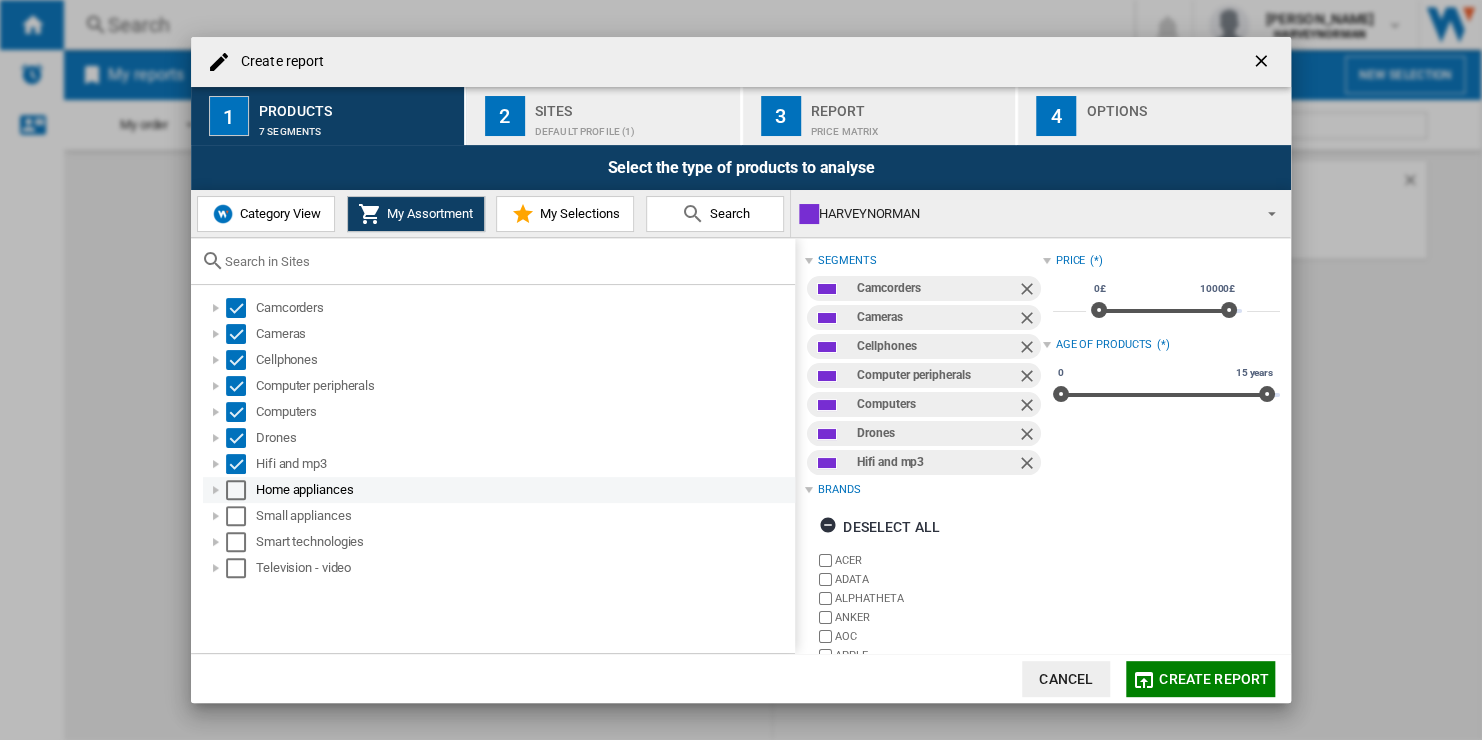 click at bounding box center [236, 490] 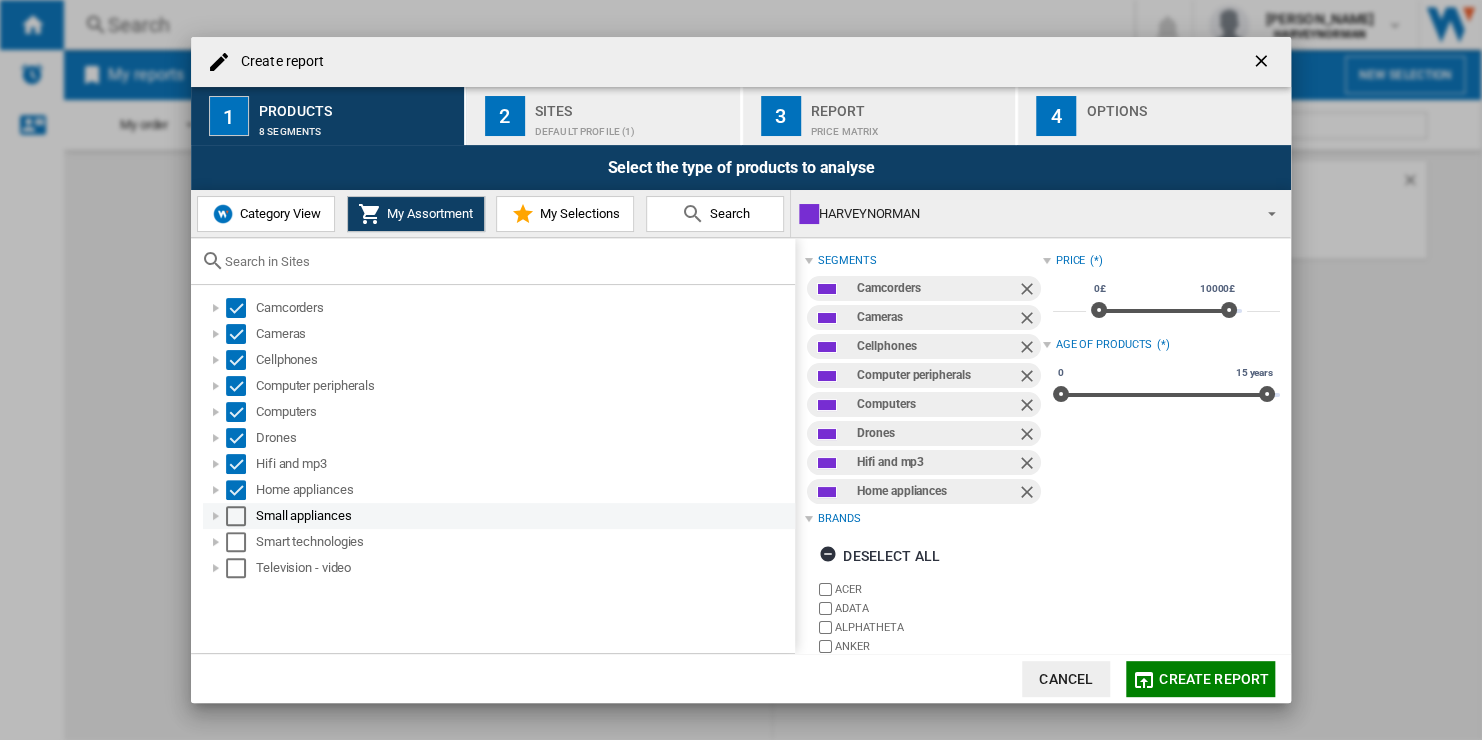 drag, startPoint x: 235, startPoint y: 512, endPoint x: 235, endPoint y: 524, distance: 12 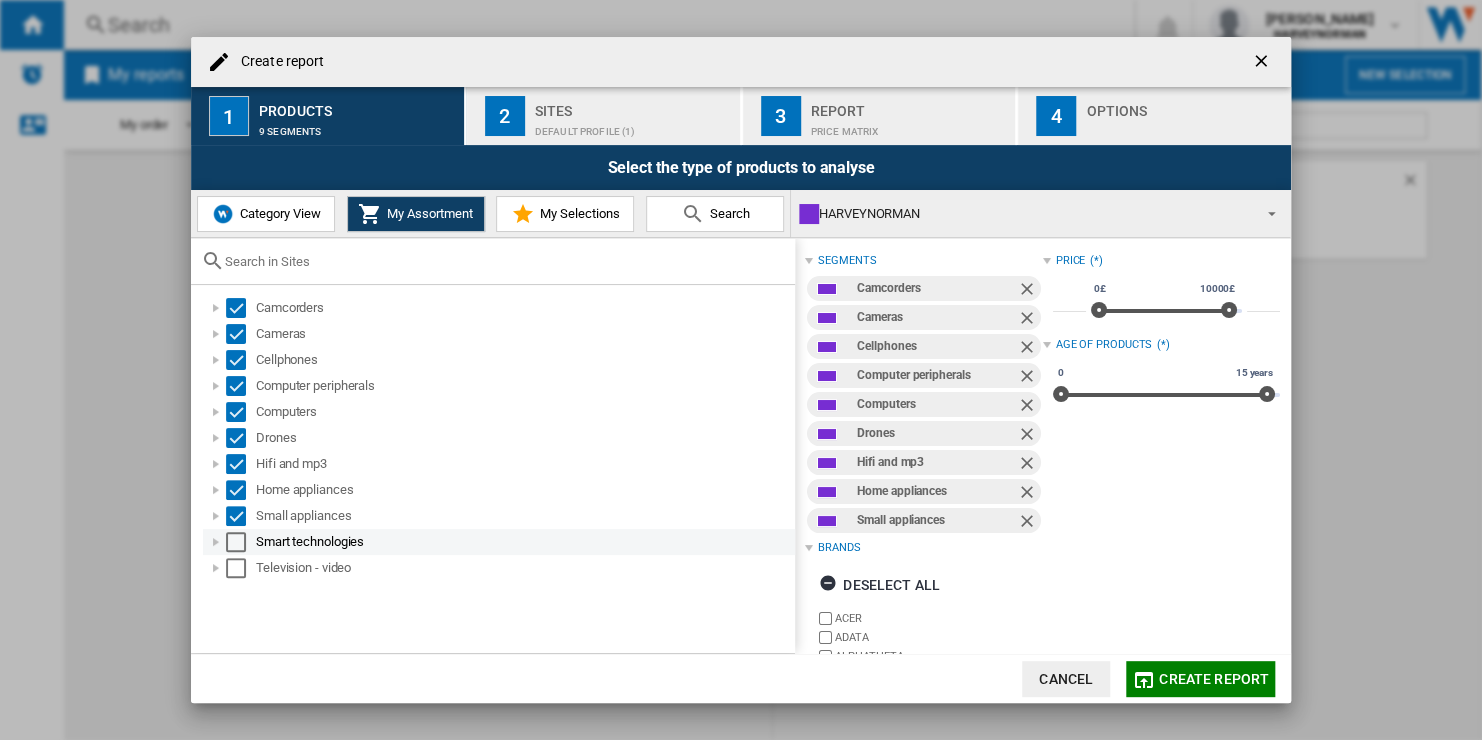 click at bounding box center (236, 542) 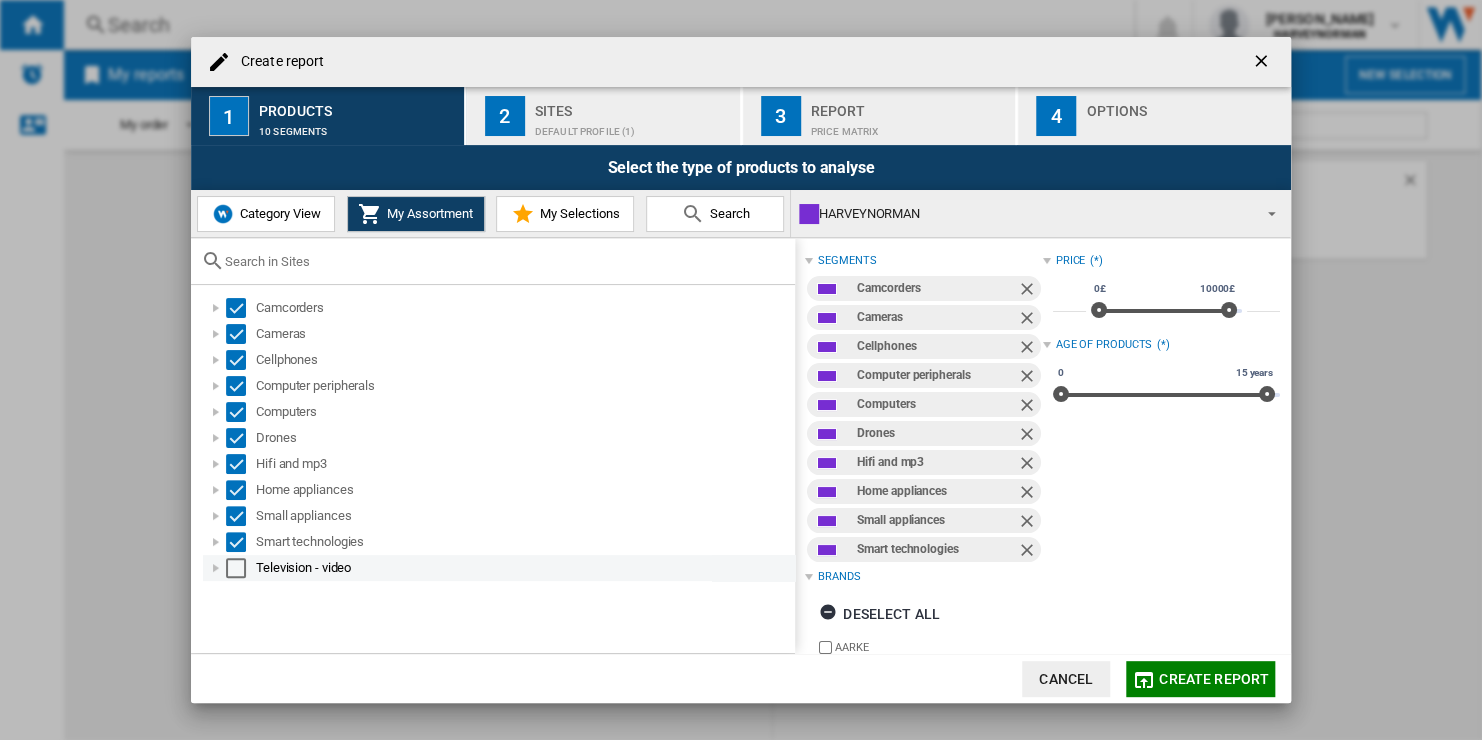 click at bounding box center (236, 568) 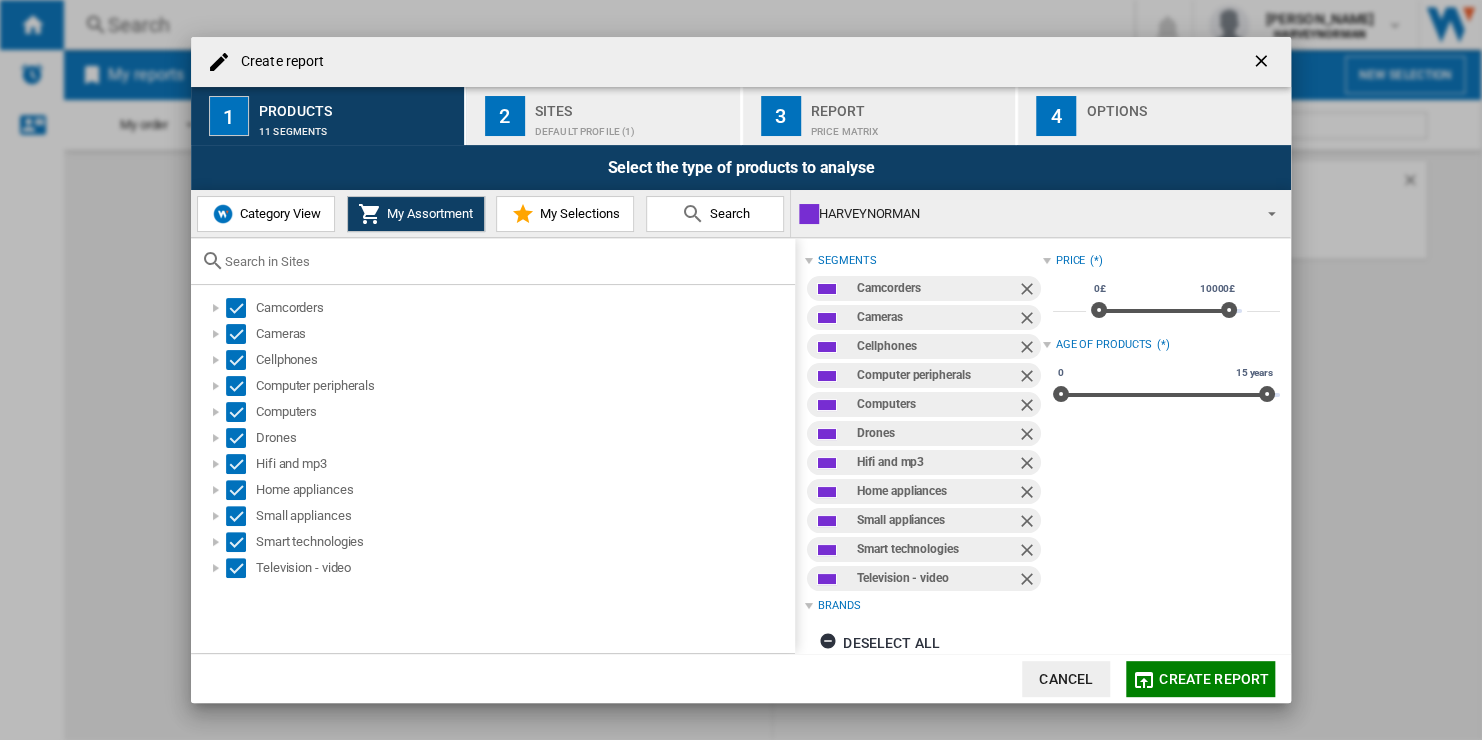 click on "Default profile (1)" at bounding box center (633, 126) 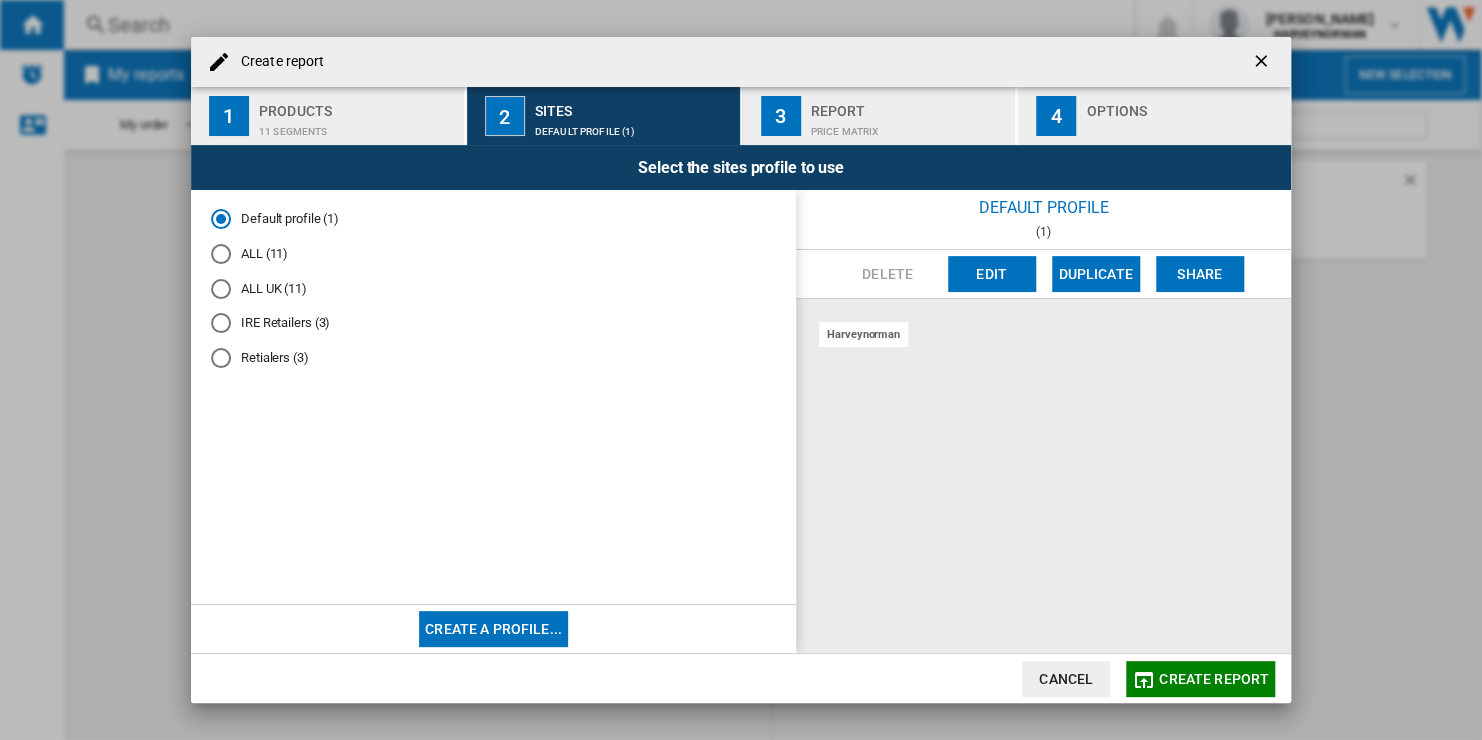 click on "ALL UK (11)" at bounding box center [493, 288] 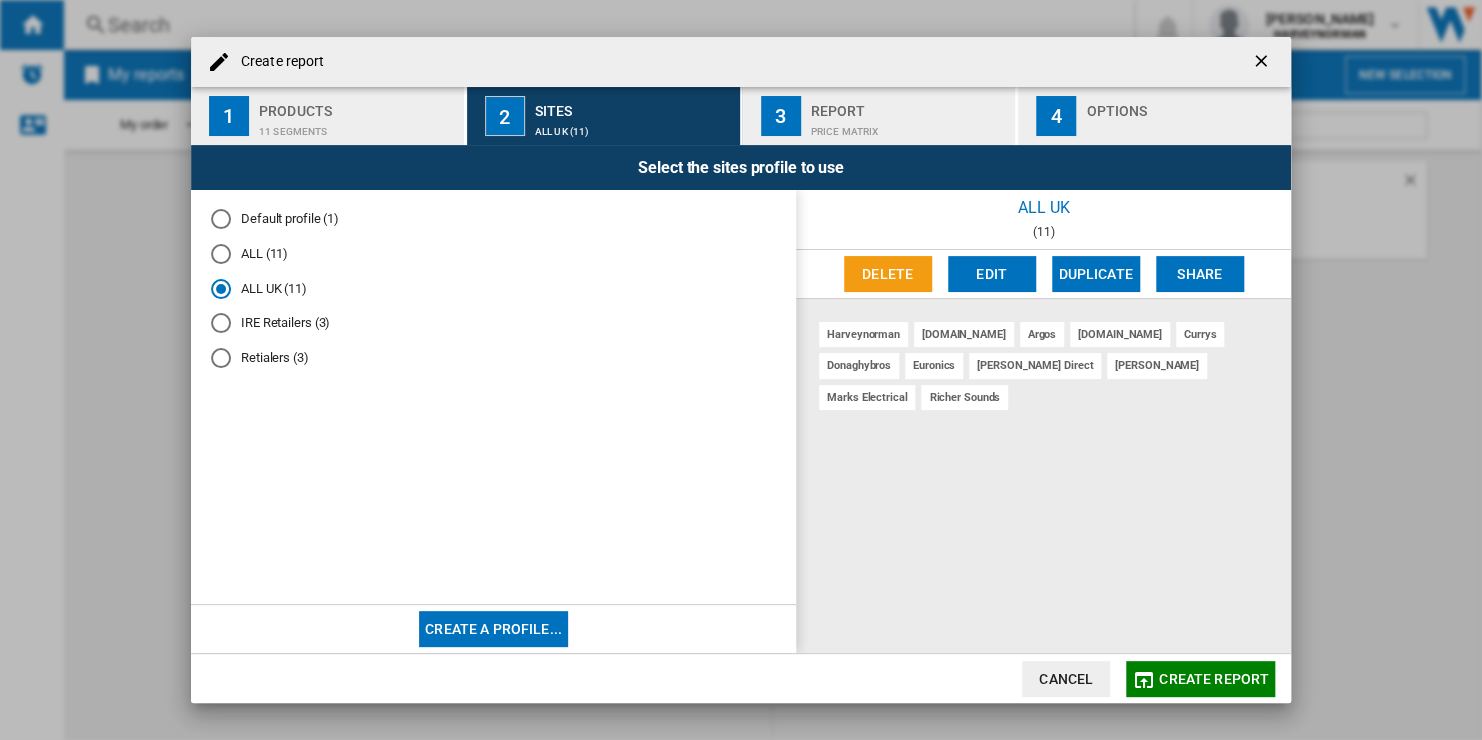 click on "Create report" 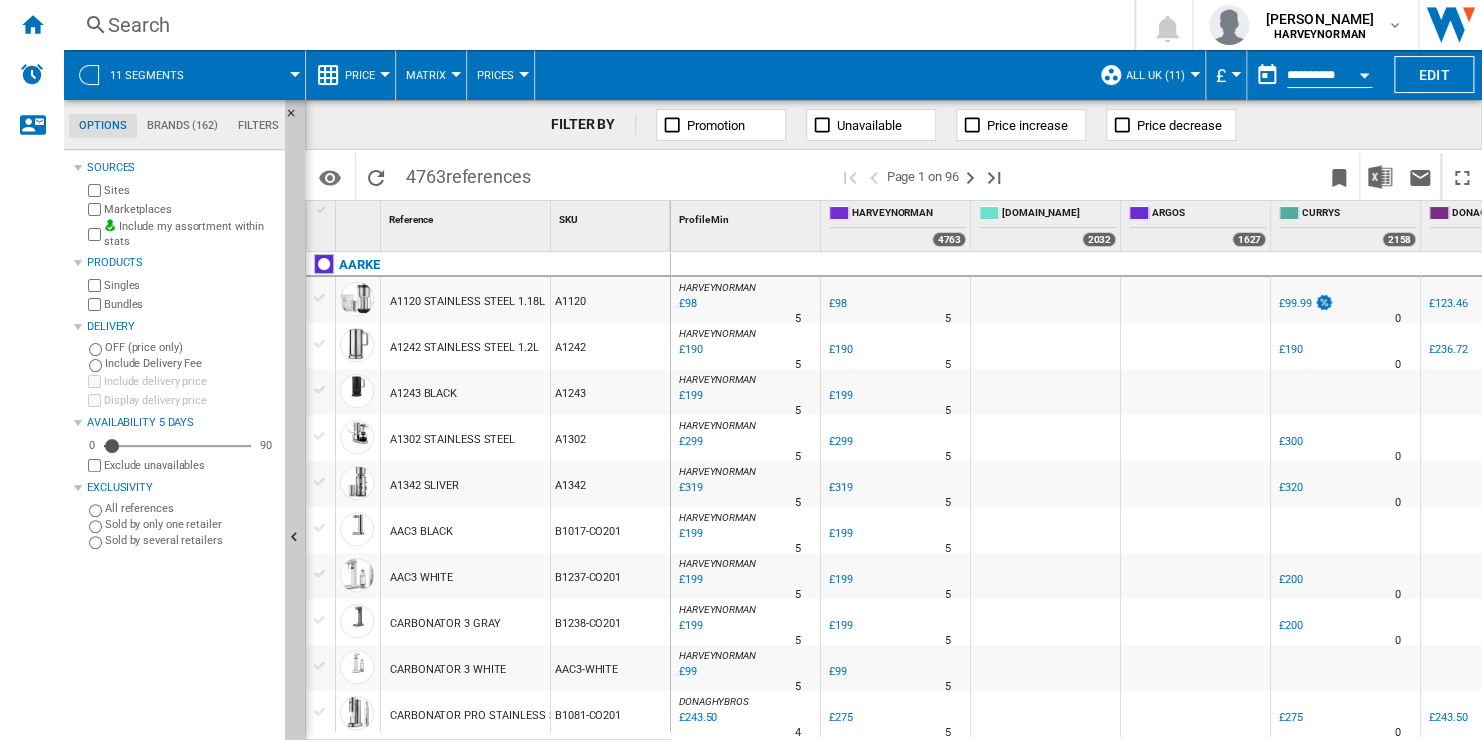 click on "references" at bounding box center [488, 176] 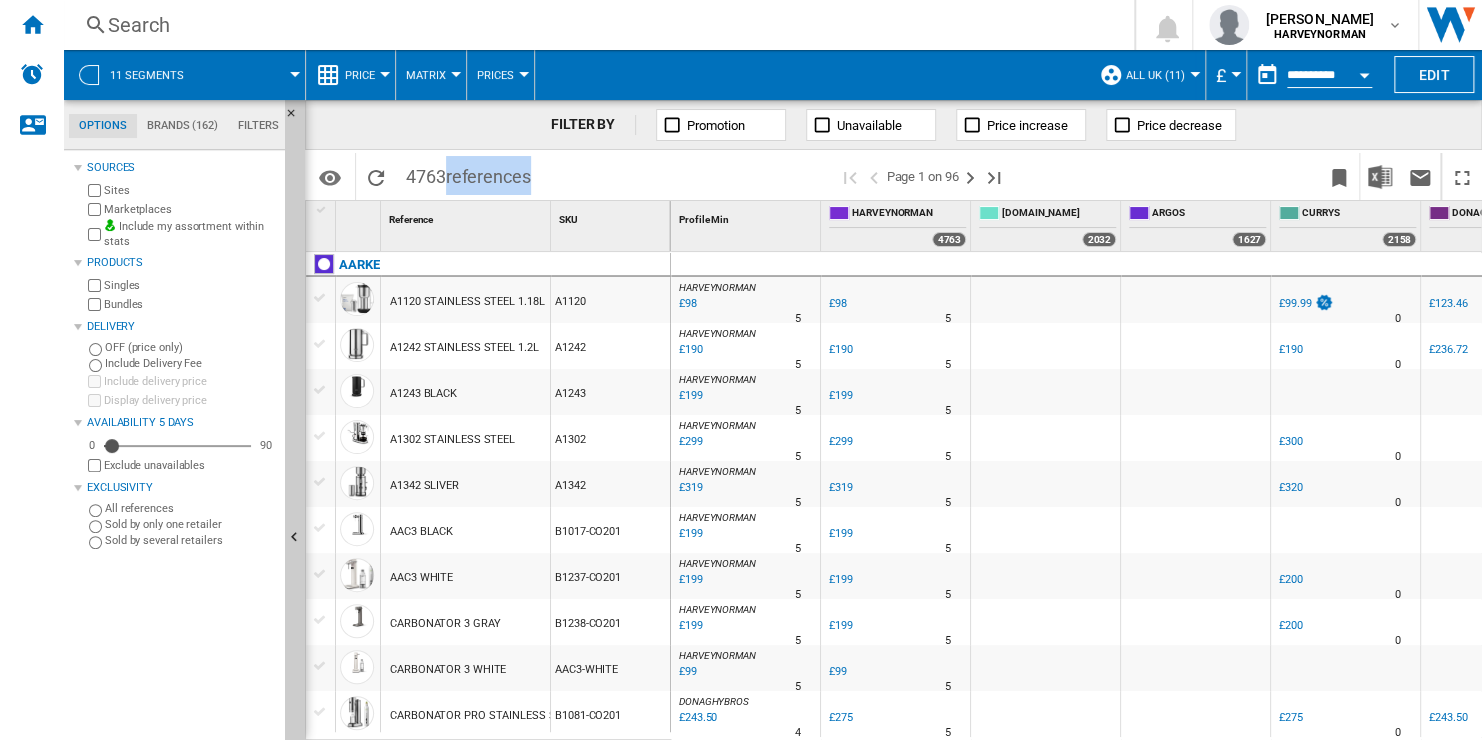click on "references" at bounding box center [488, 176] 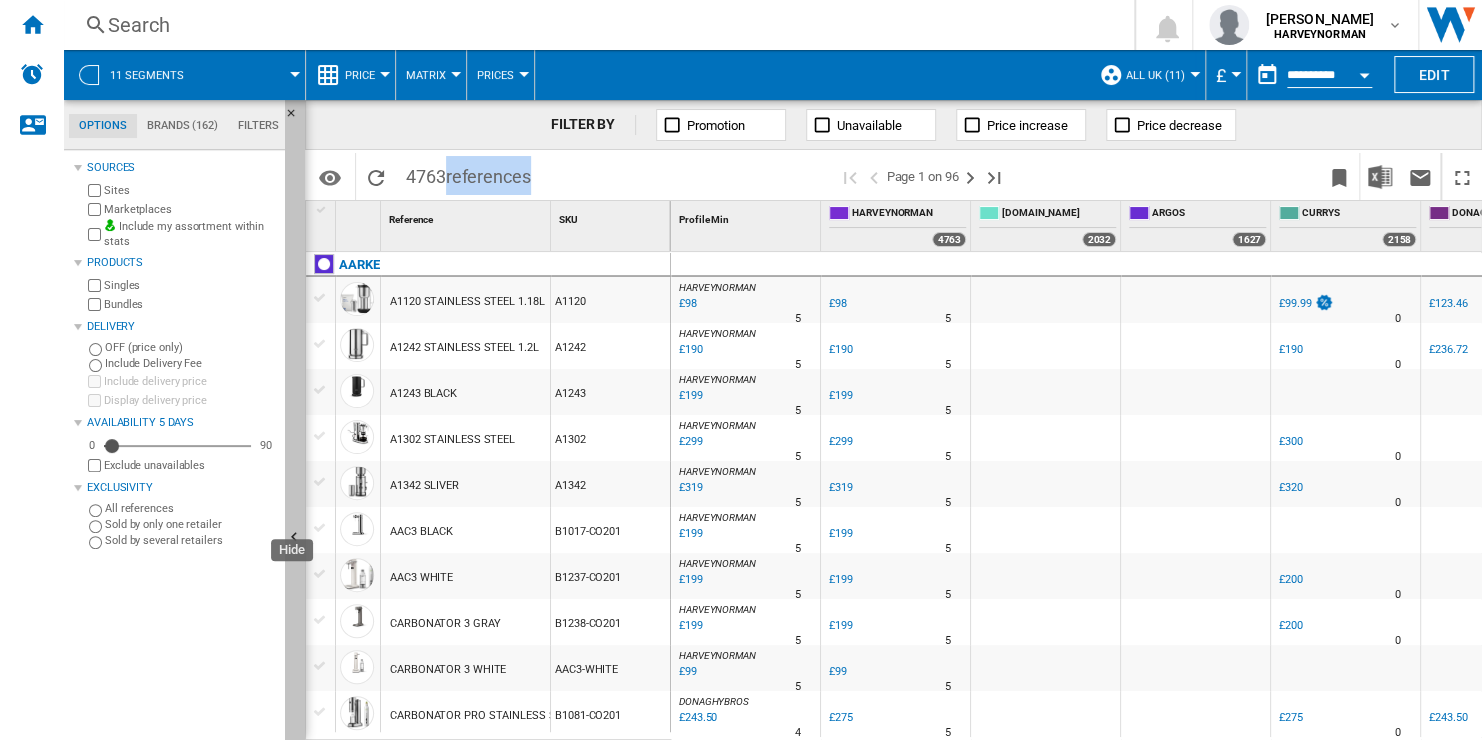 click at bounding box center [295, 538] 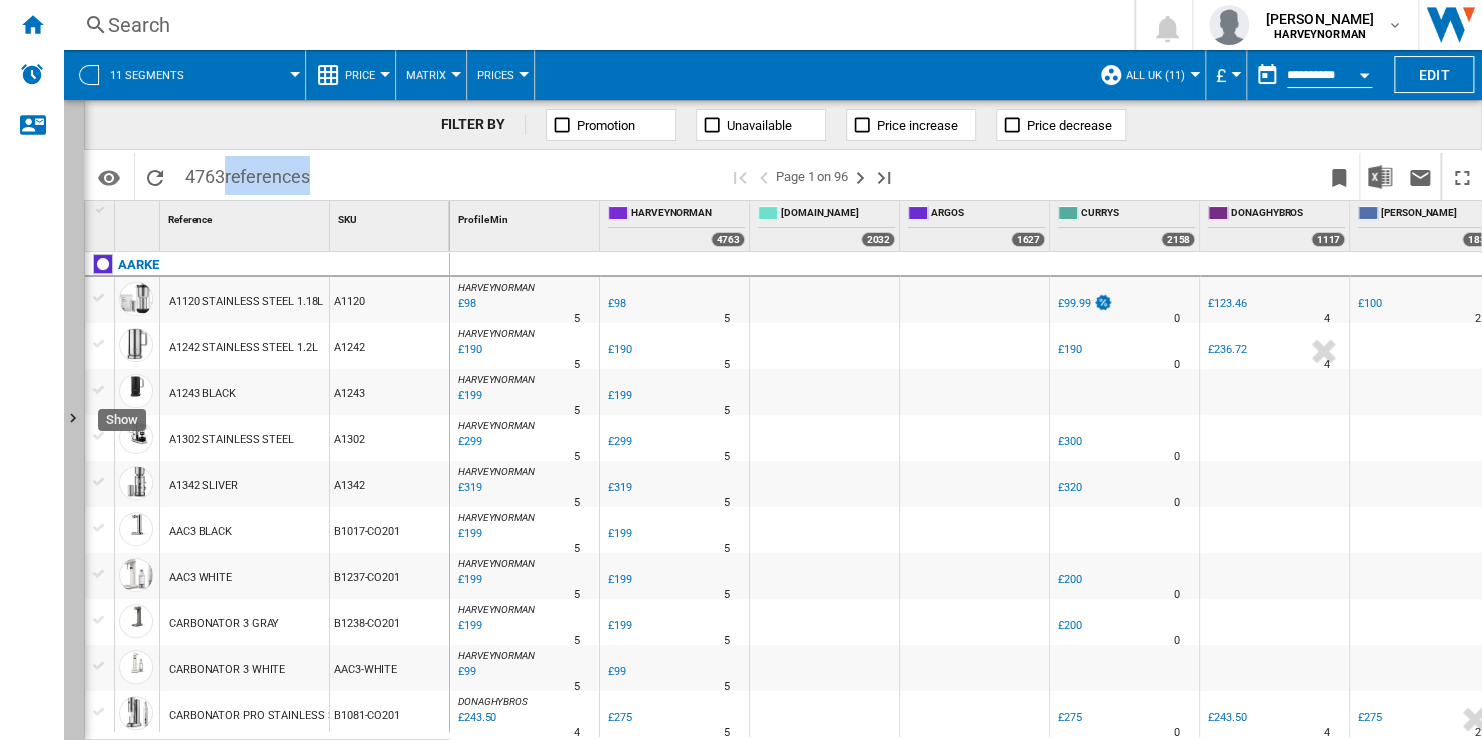 click at bounding box center (74, 420) 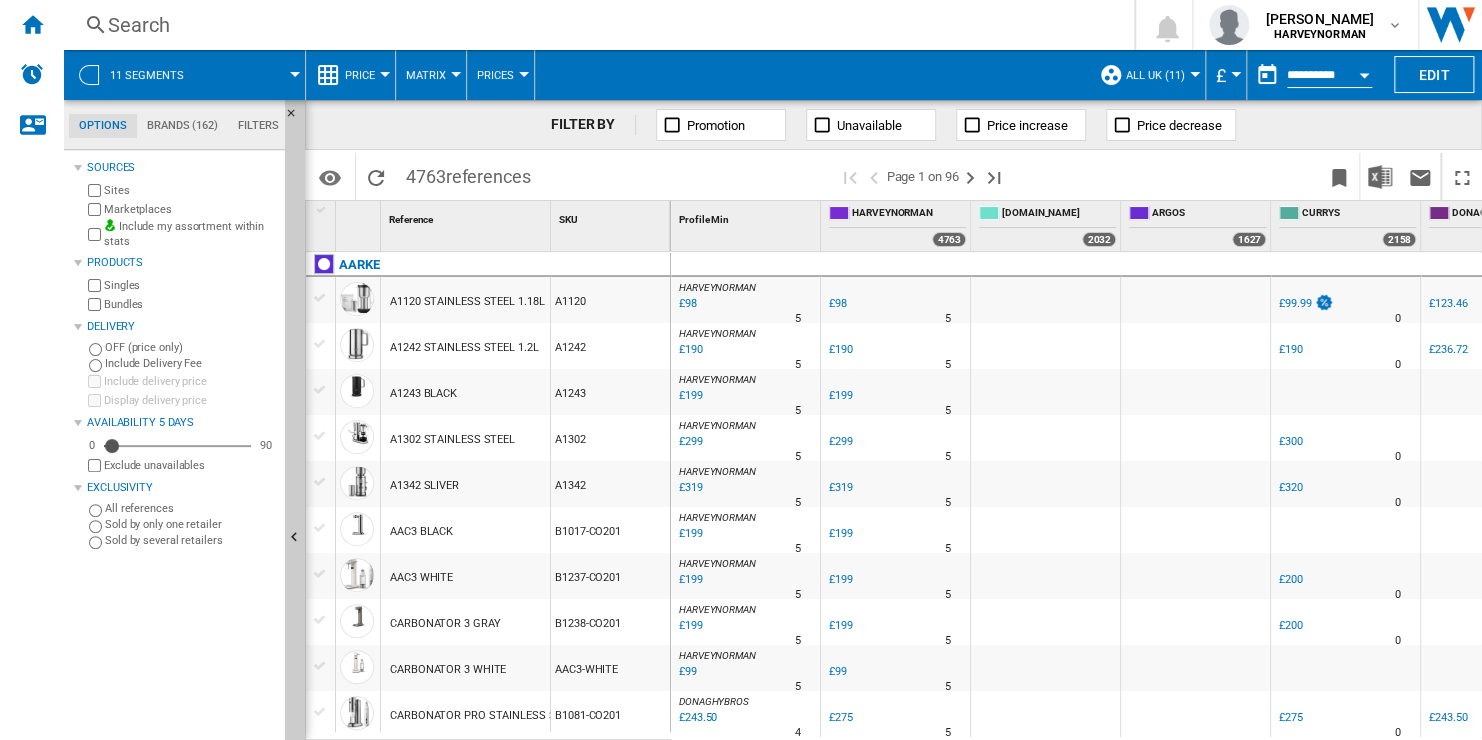 click on "Brands (162)" 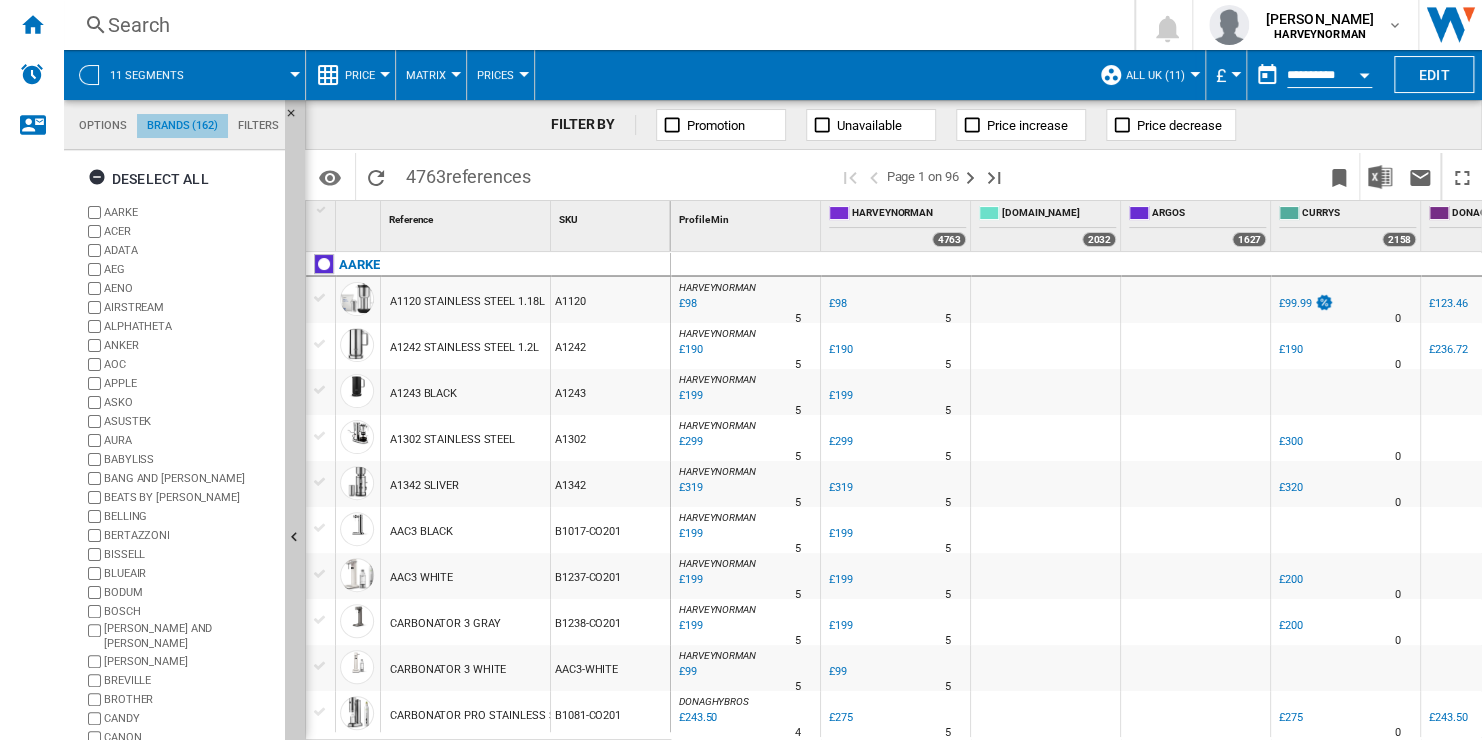 scroll, scrollTop: 76, scrollLeft: 0, axis: vertical 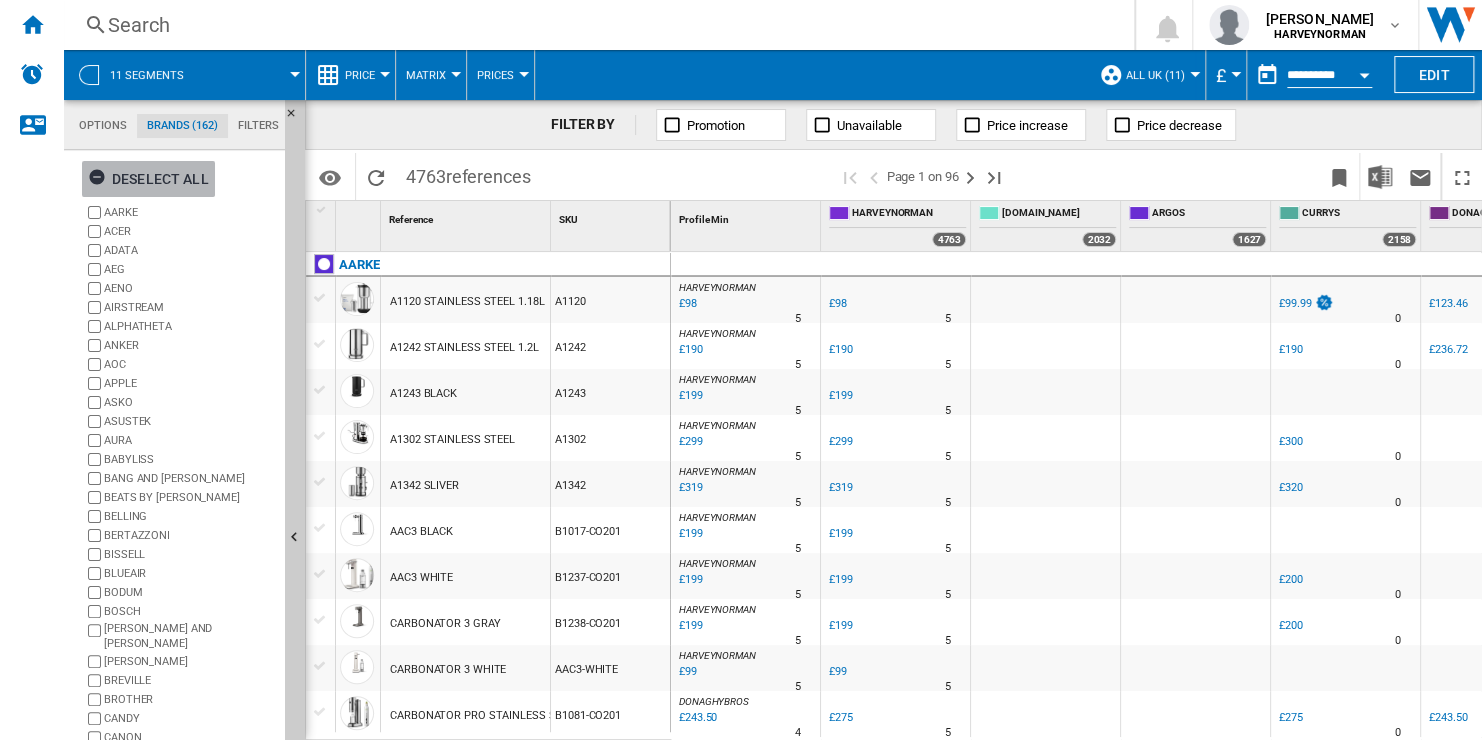click on "Deselect all" at bounding box center (148, 179) 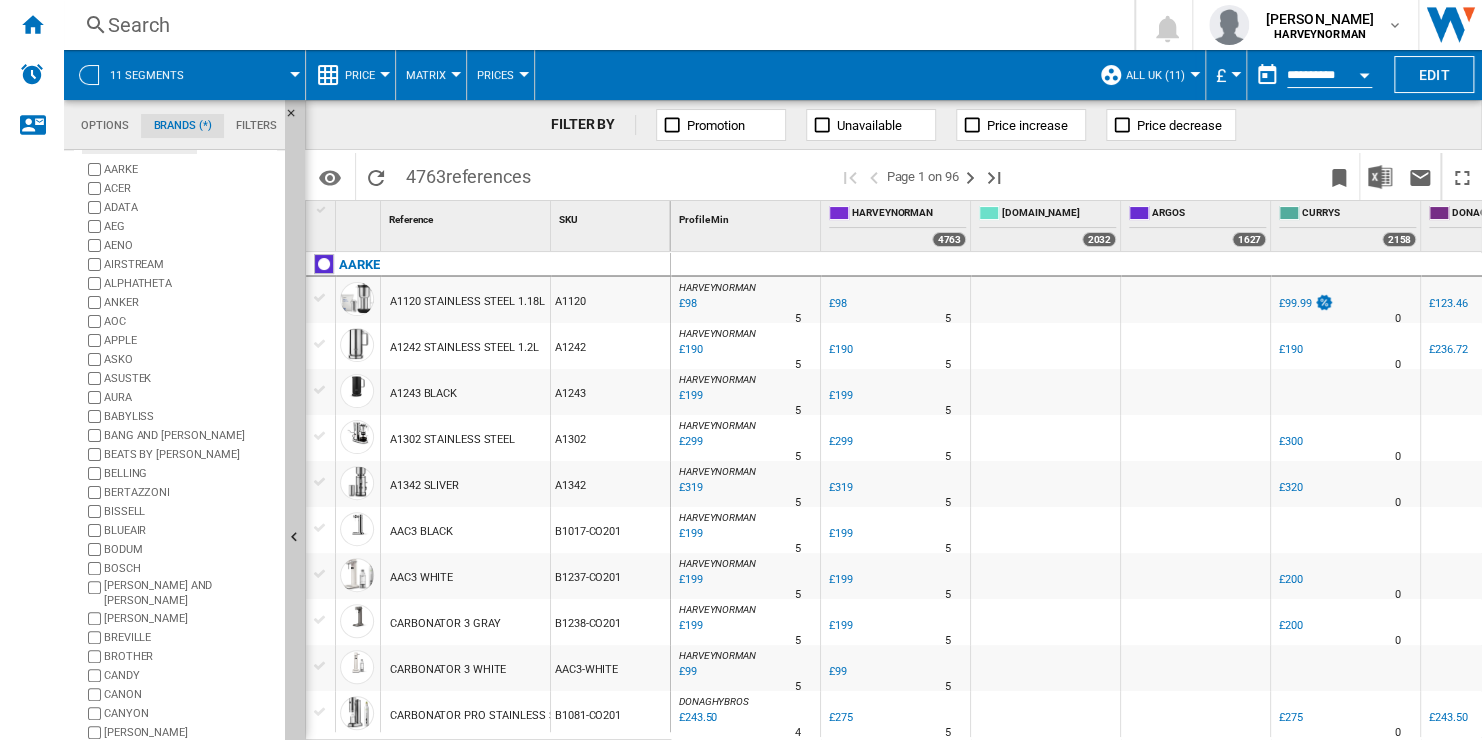 scroll, scrollTop: 66, scrollLeft: 0, axis: vertical 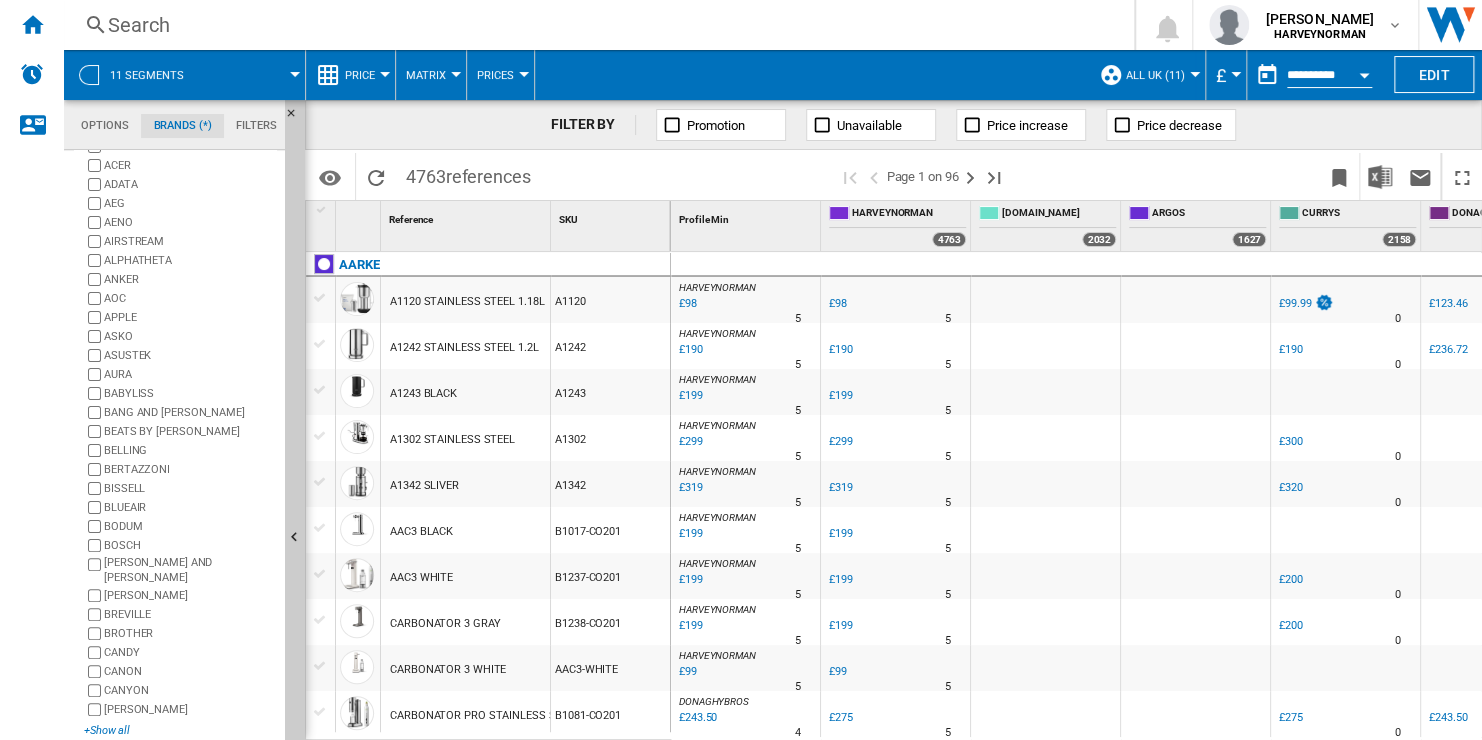 click on "+Show all" at bounding box center [180, 730] 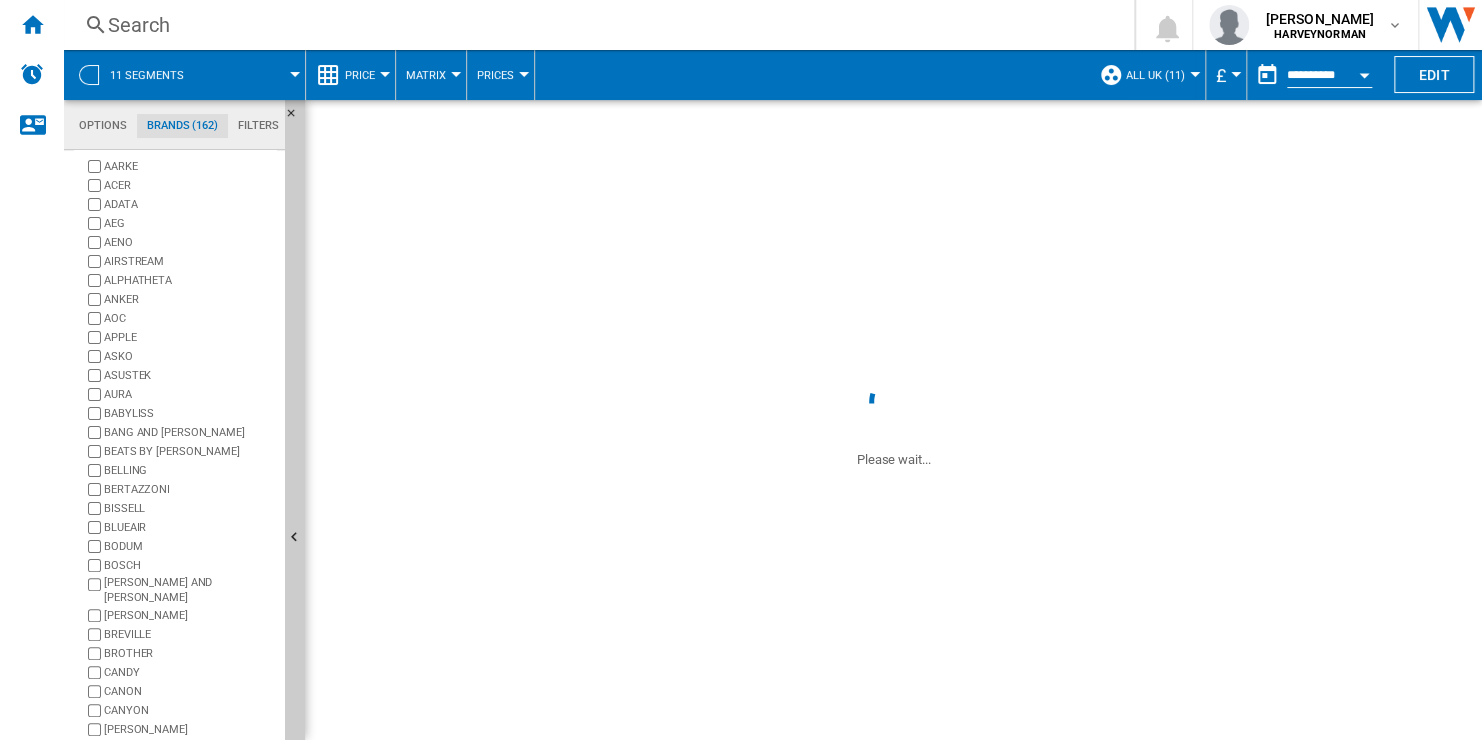 scroll, scrollTop: 66, scrollLeft: 0, axis: vertical 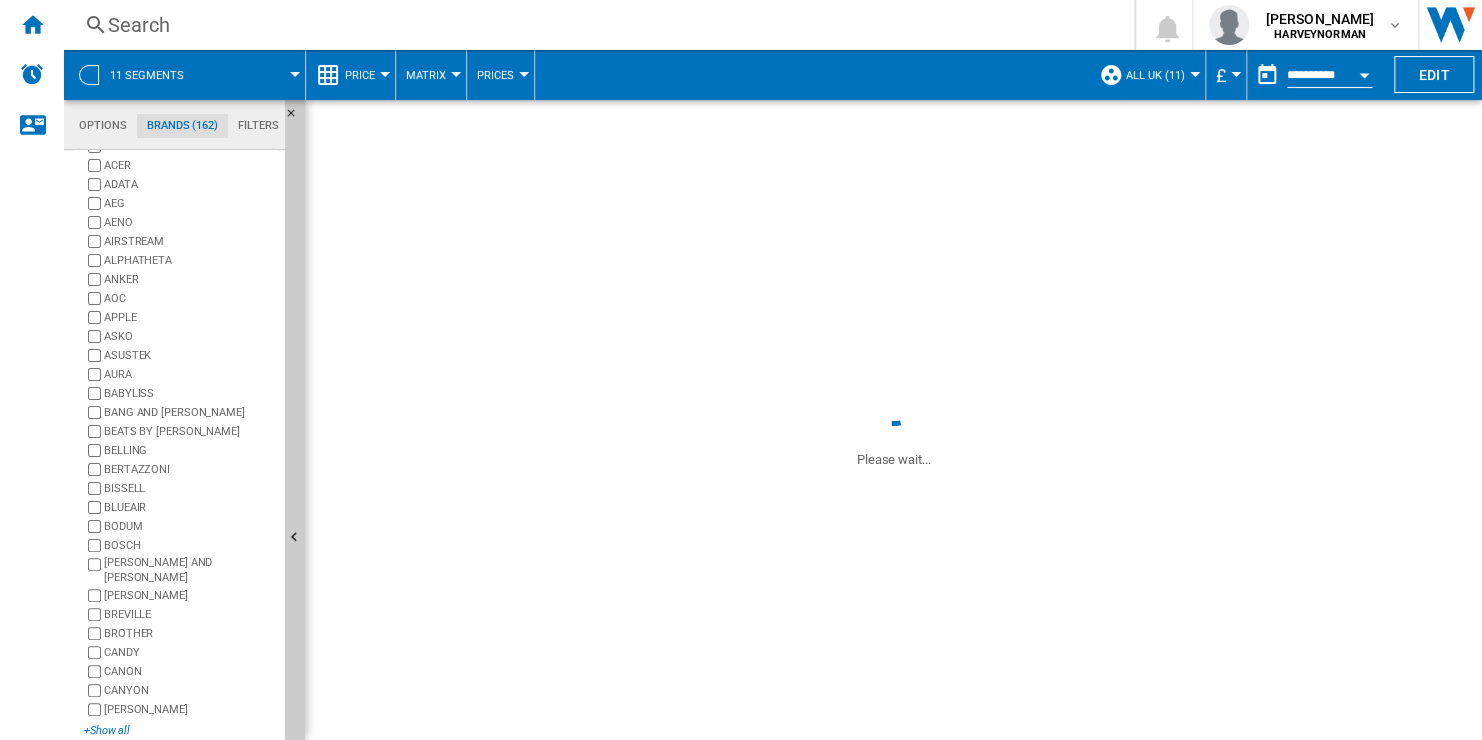 click on "+Show all" at bounding box center [180, 730] 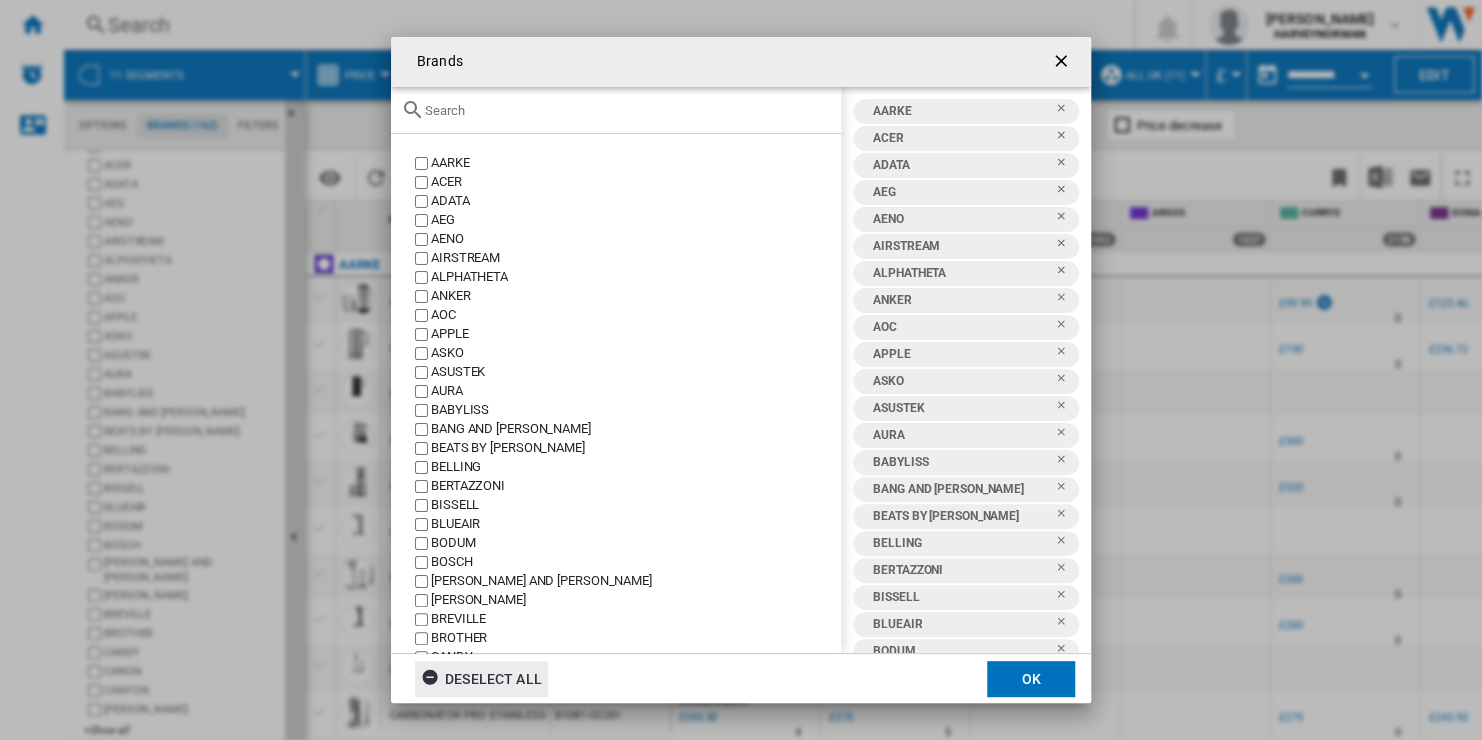 click on "Deselect all" 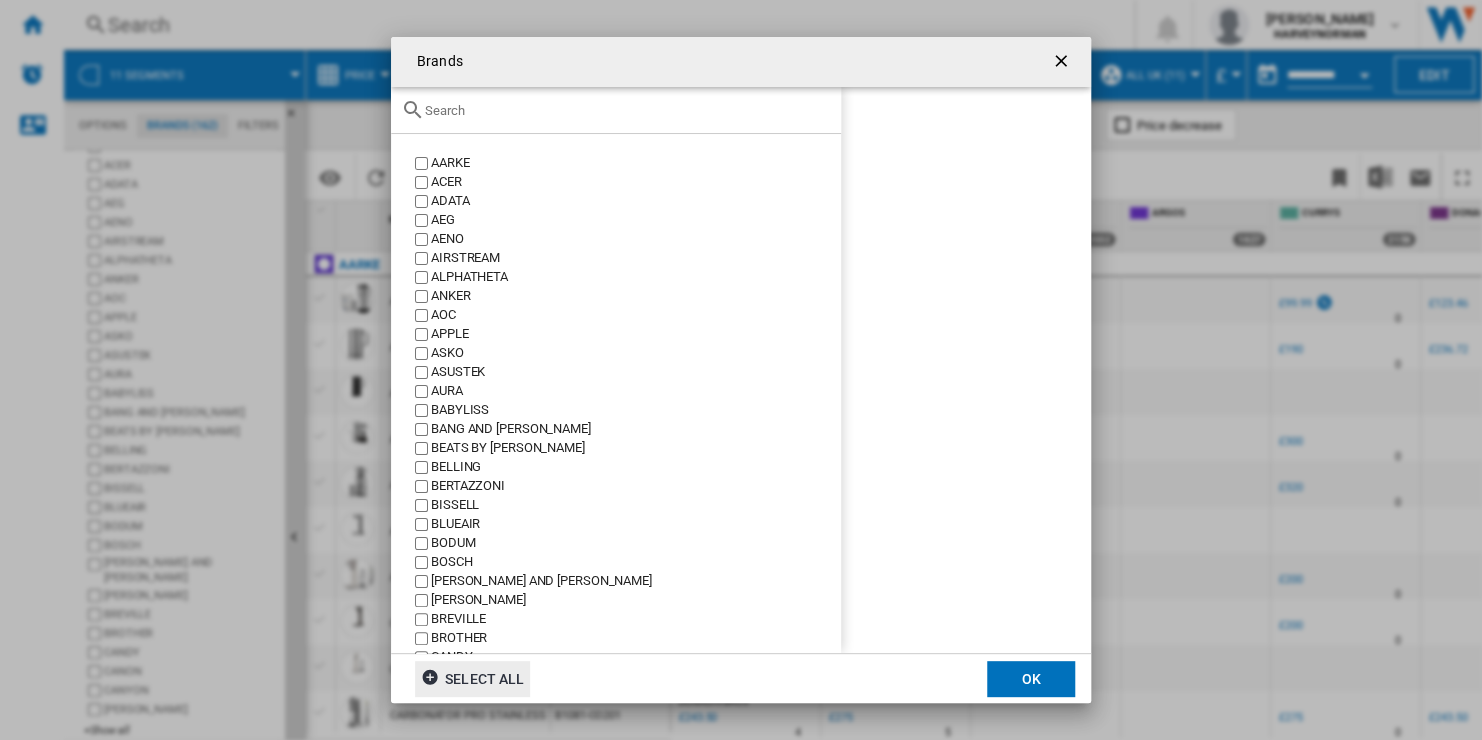 click 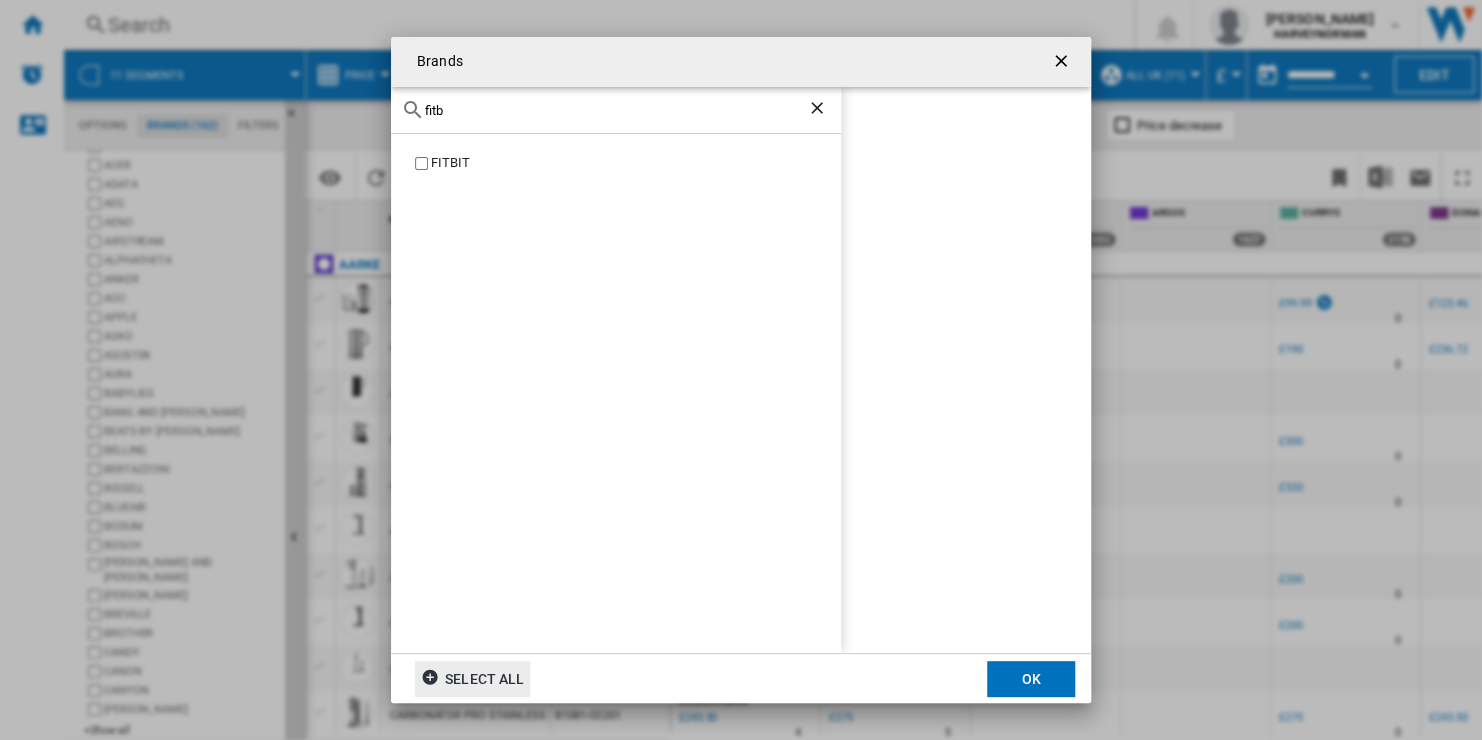 type on "fitb" 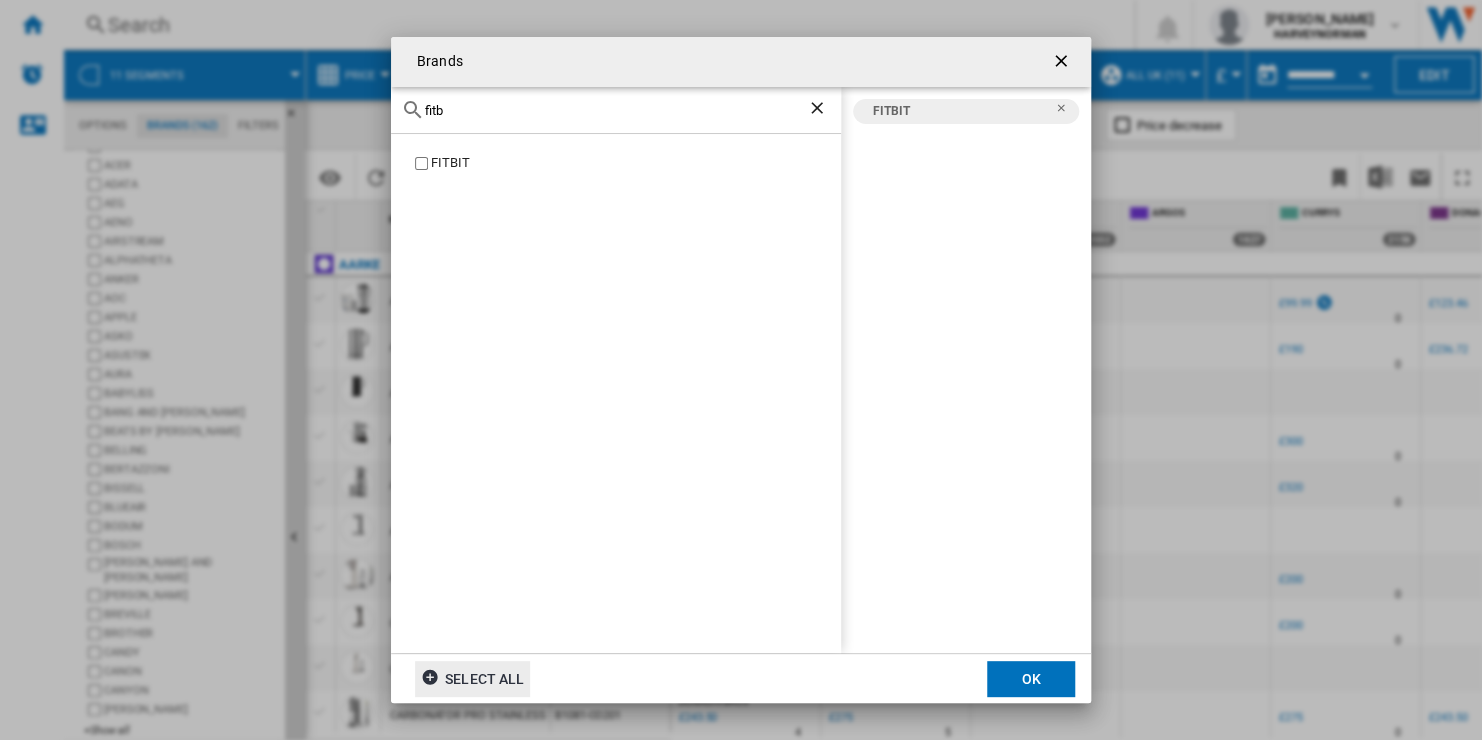 click on "OK" 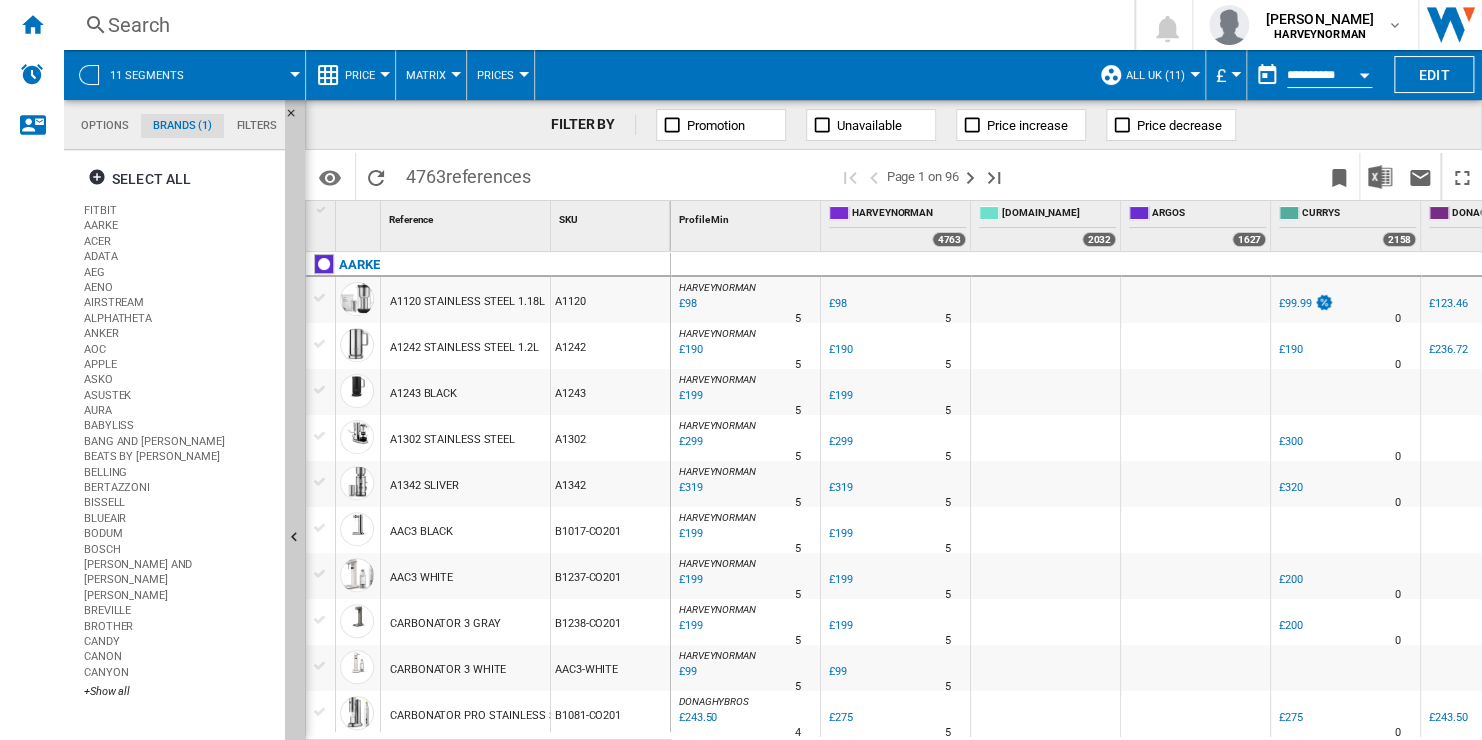 scroll, scrollTop: 0, scrollLeft: 0, axis: both 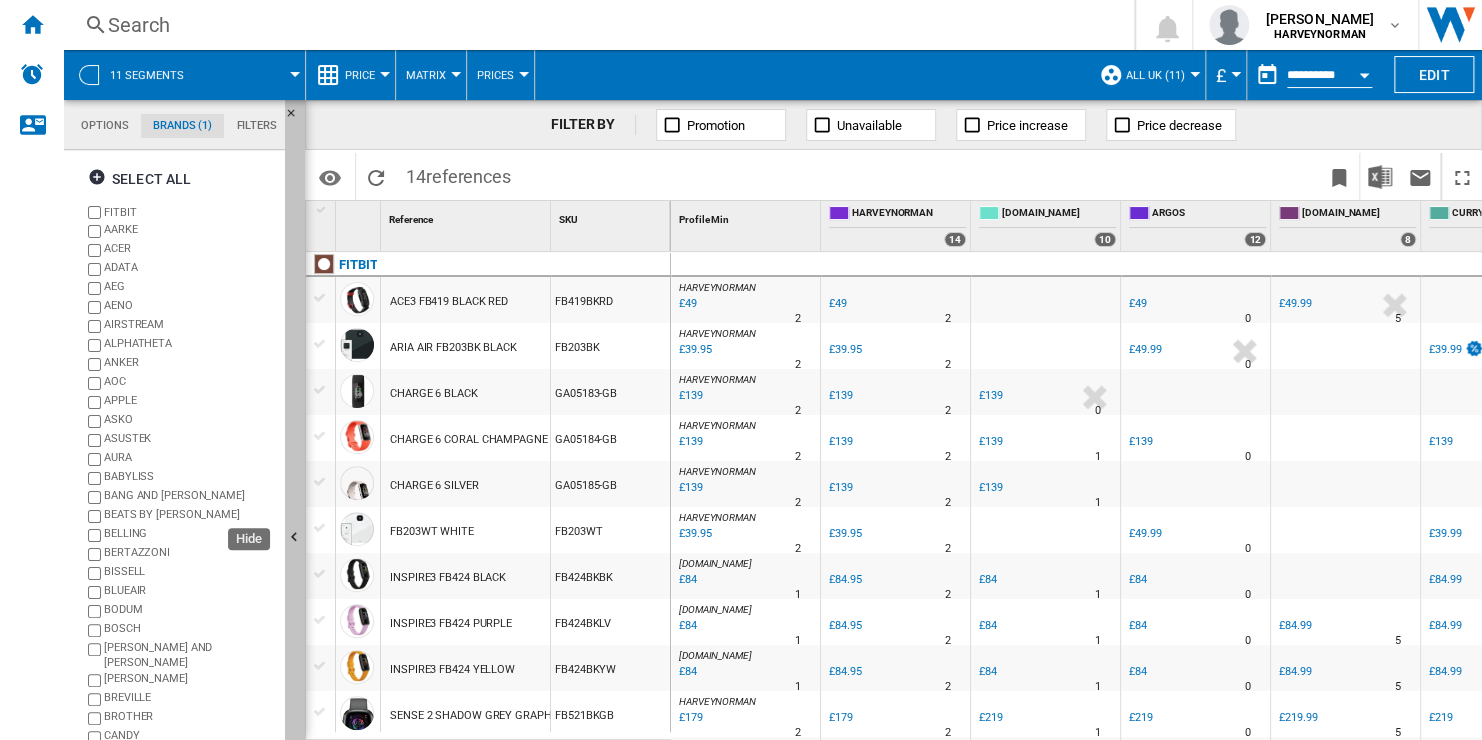 click at bounding box center [295, 538] 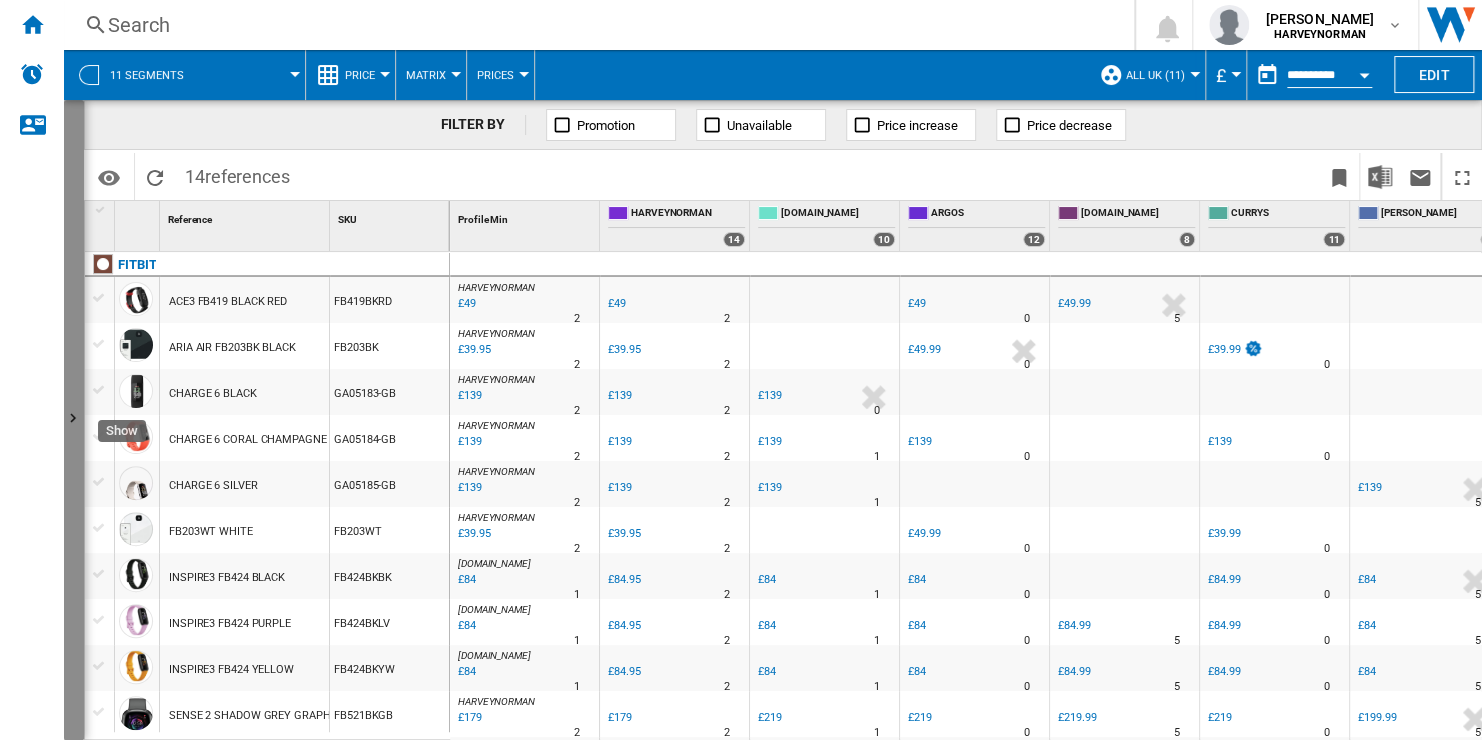 click at bounding box center (74, 420) 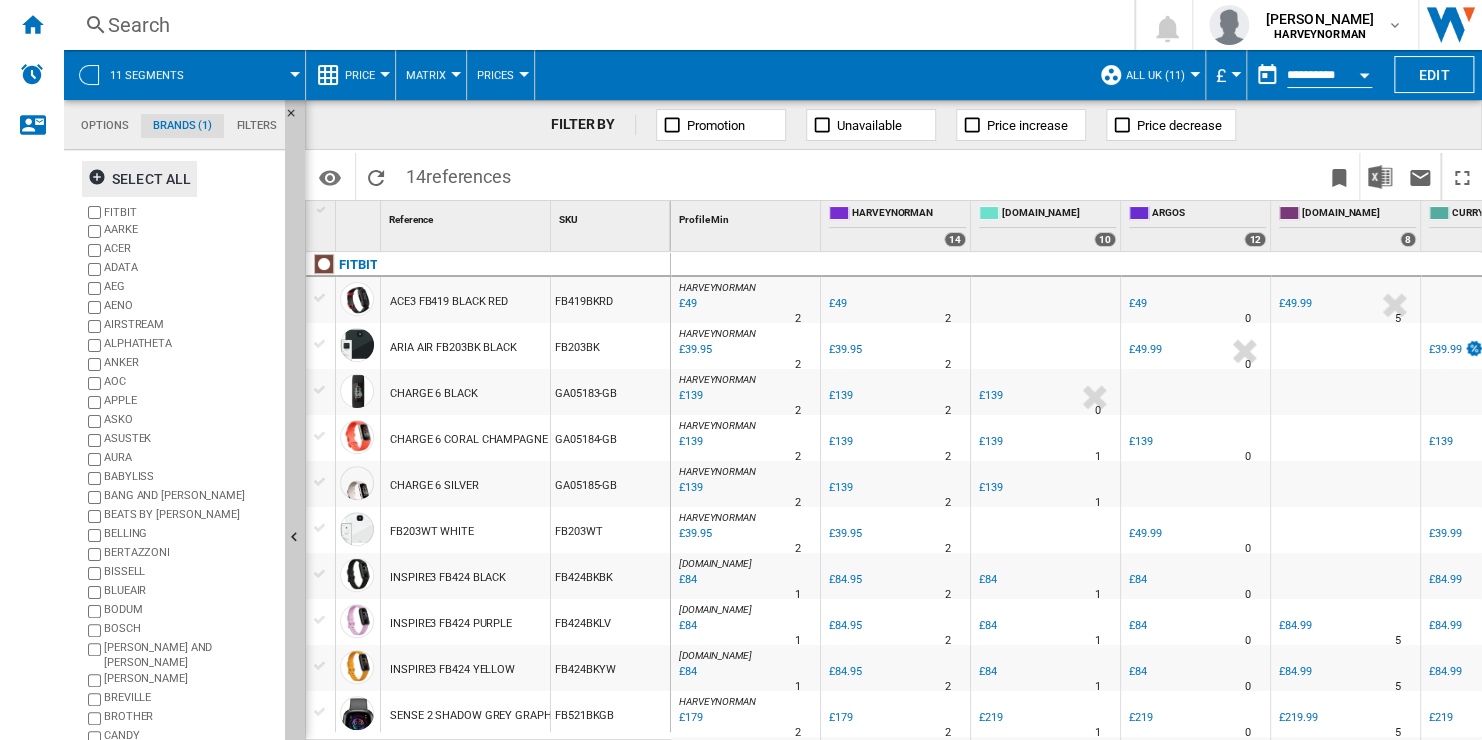 click on "Select all" at bounding box center (139, 179) 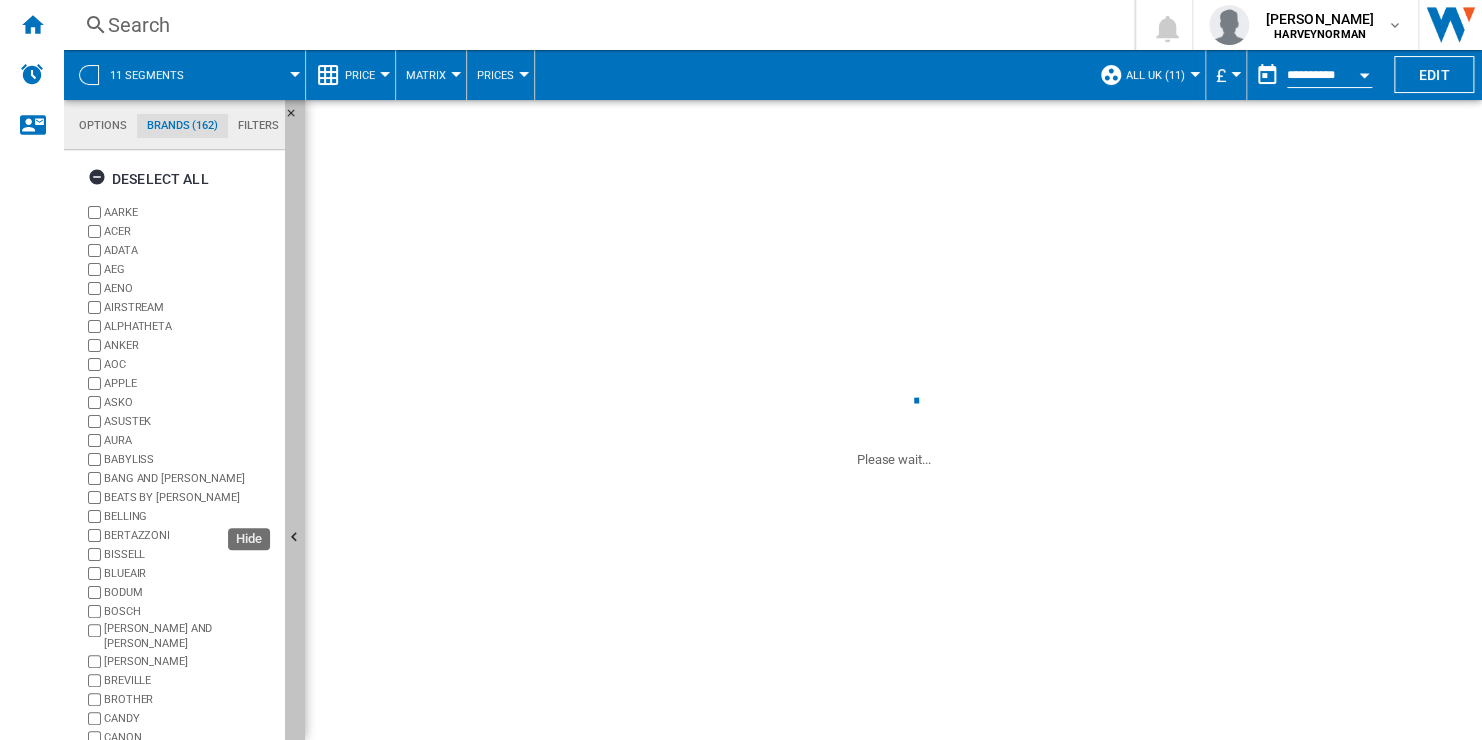 click at bounding box center (295, 538) 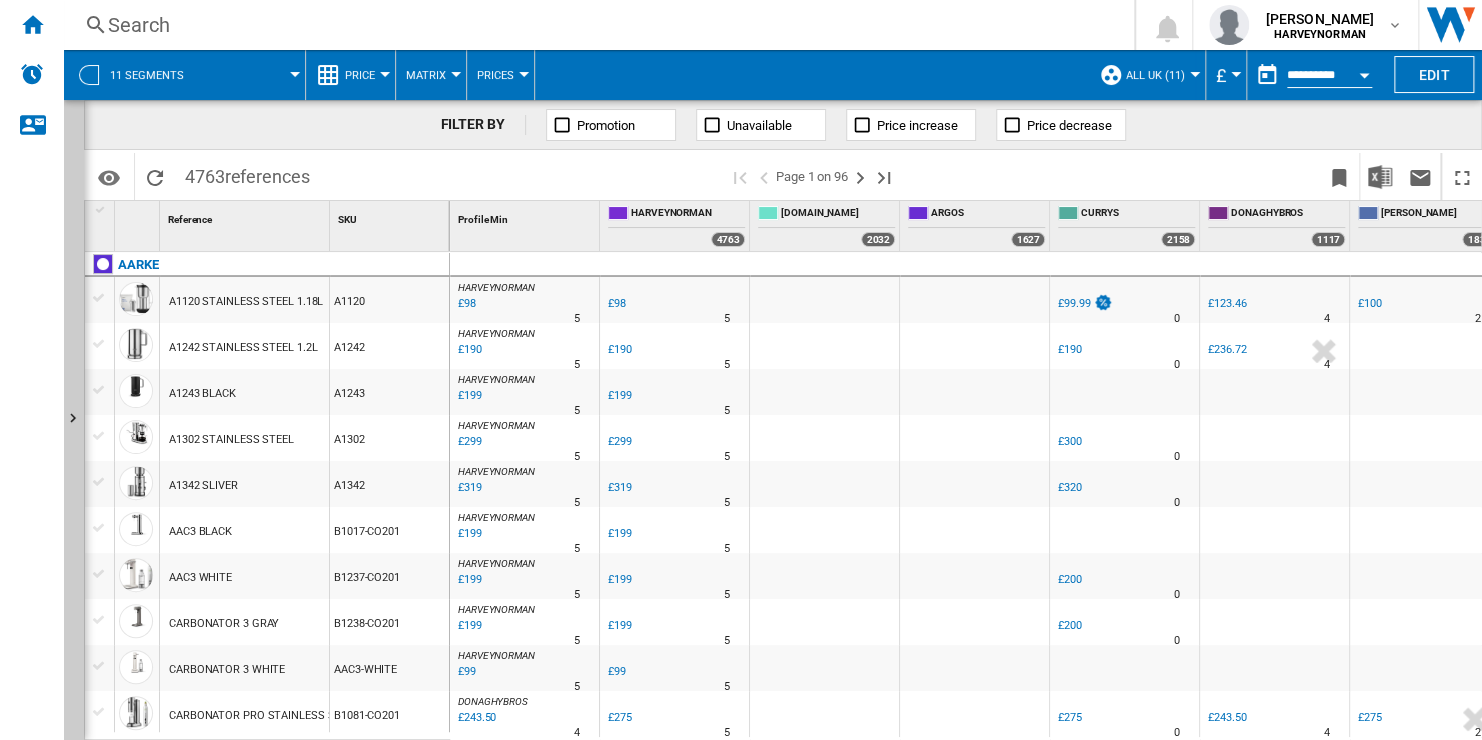 click on "4763  references" at bounding box center (247, 174) 